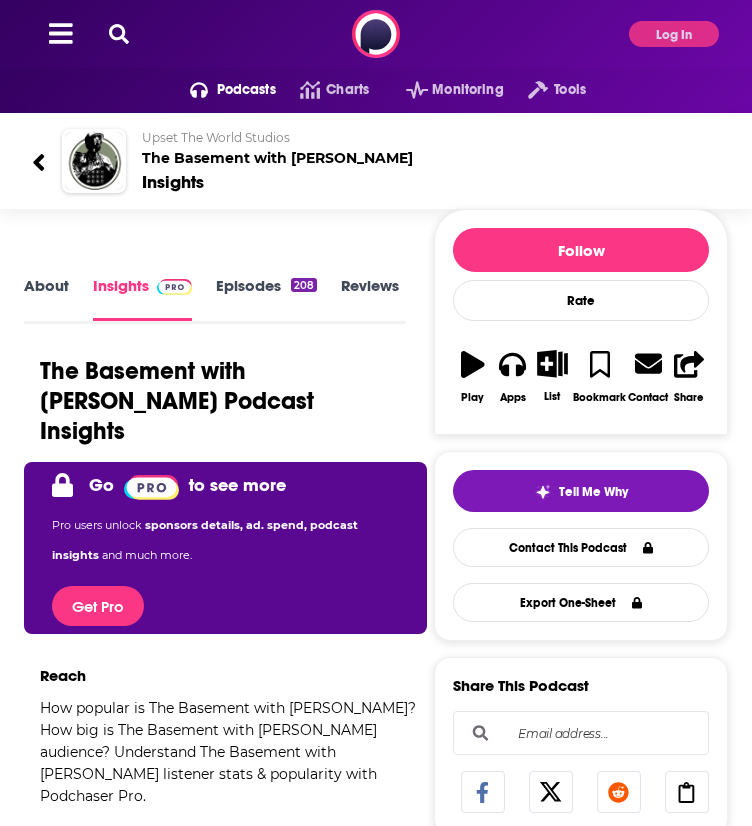 scroll, scrollTop: 0, scrollLeft: 0, axis: both 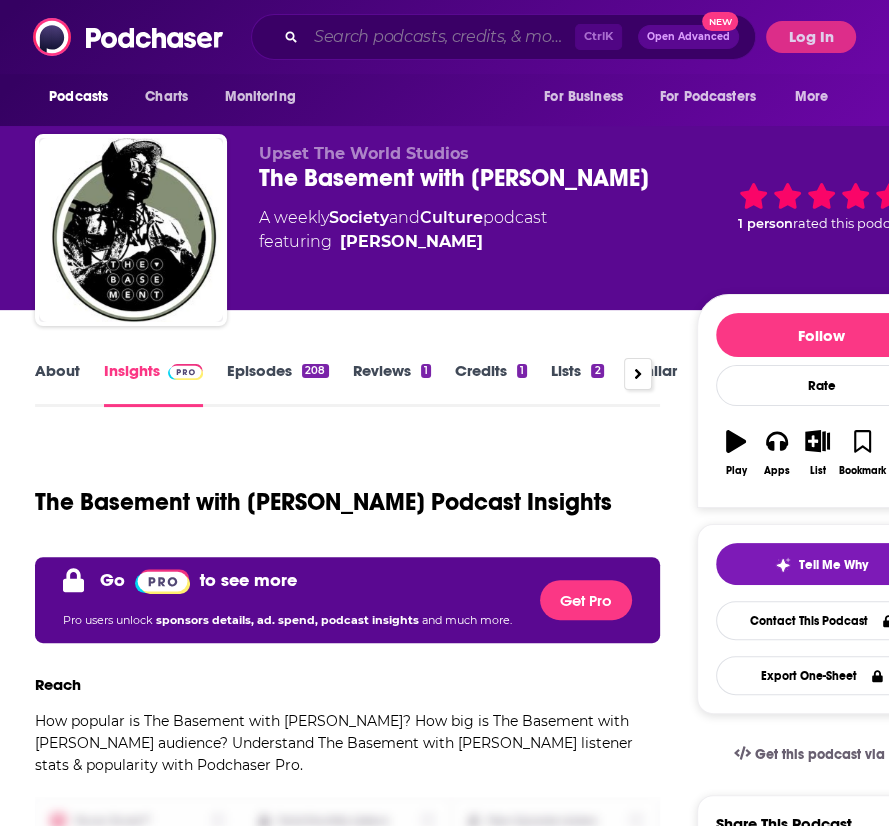 click at bounding box center [440, 37] 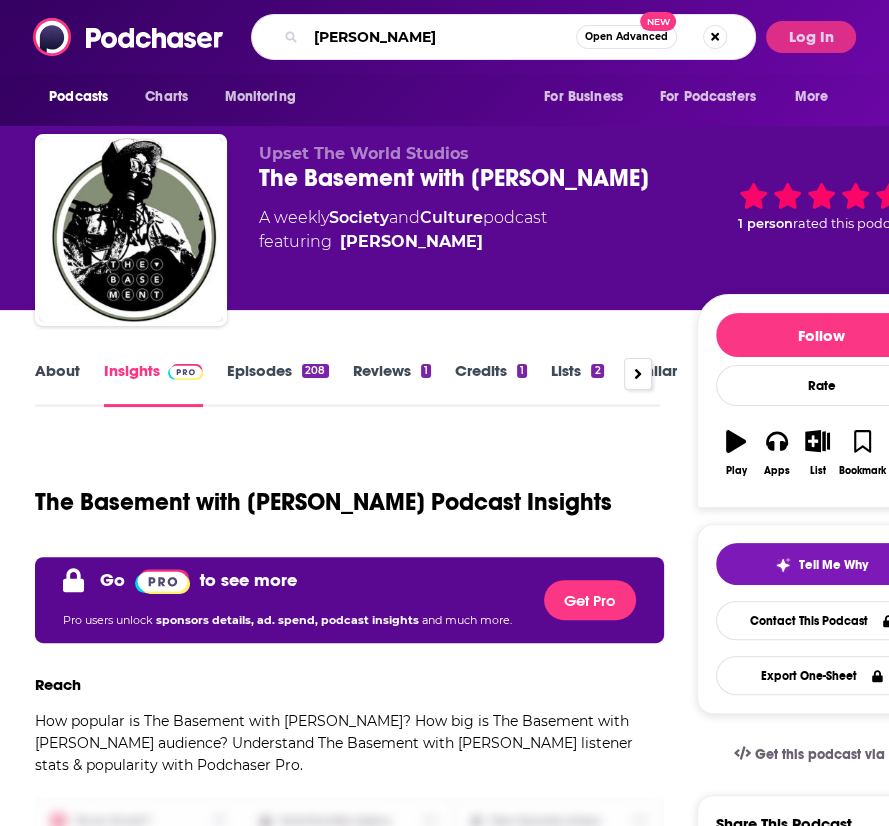 type on "[PERSON_NAME]" 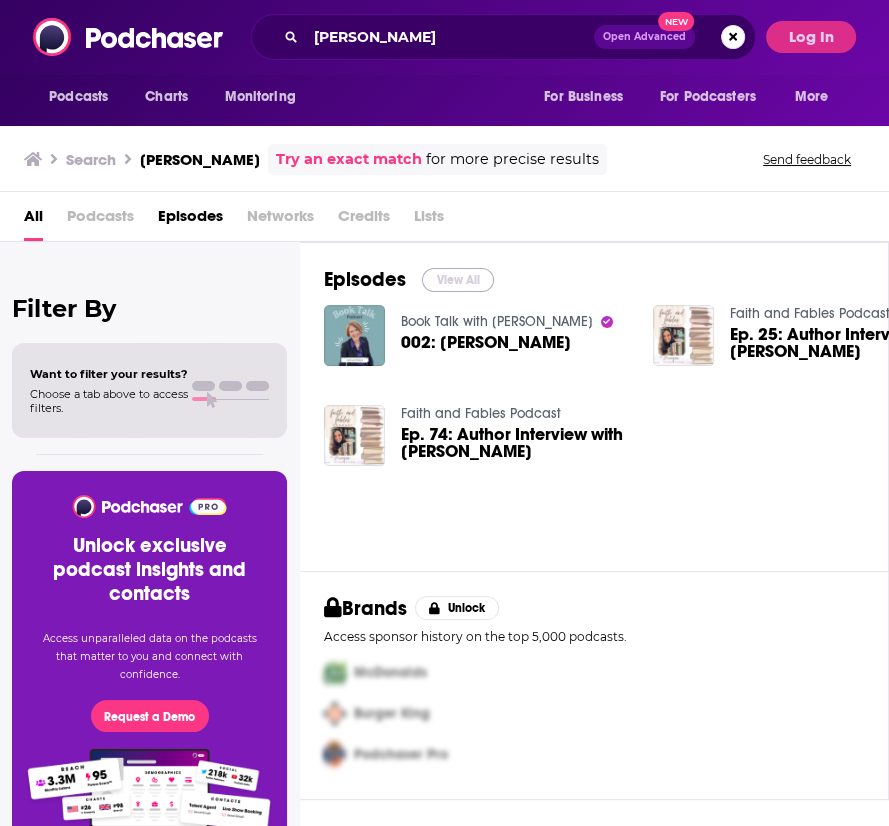 click on "View All" at bounding box center (458, 280) 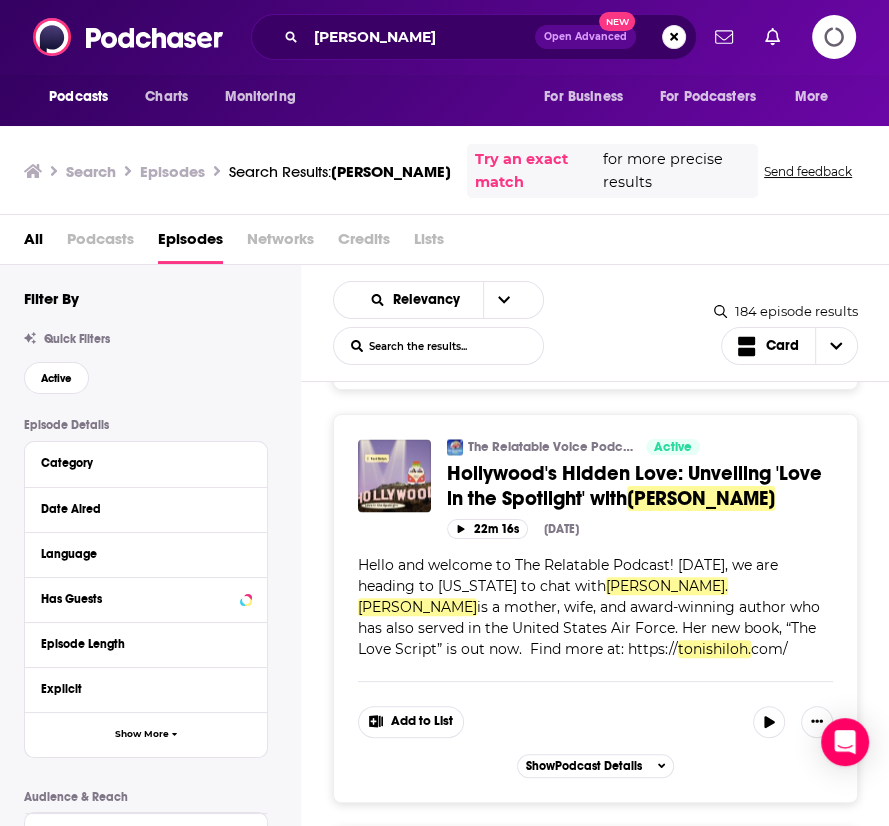 scroll, scrollTop: 7000, scrollLeft: 0, axis: vertical 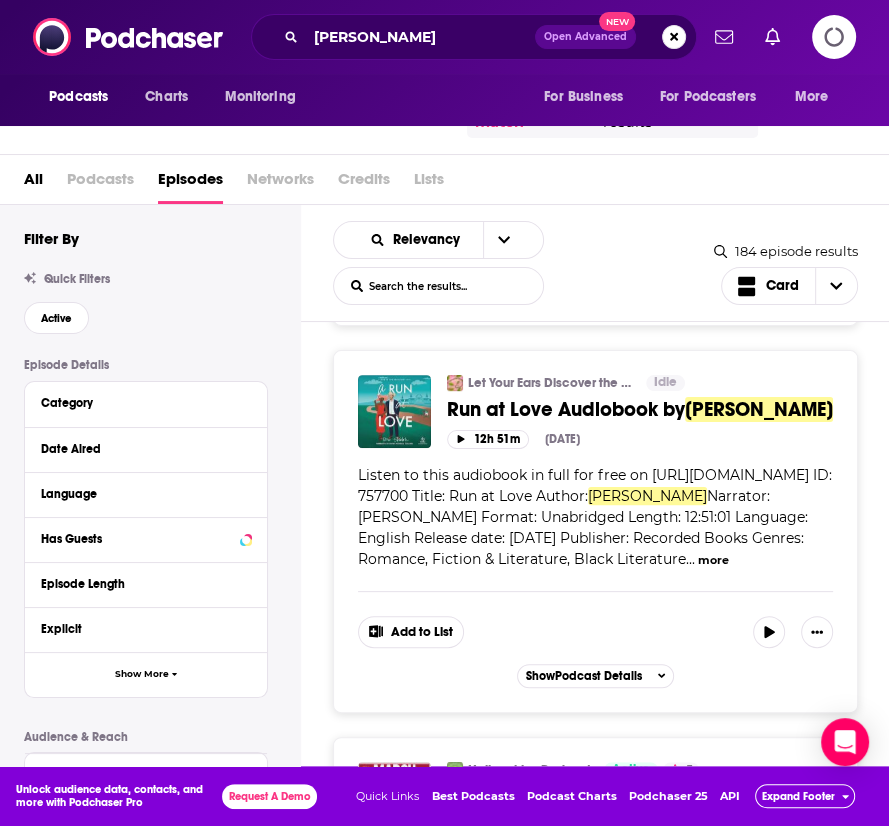 click on "Load More..." at bounding box center (596, 1222) 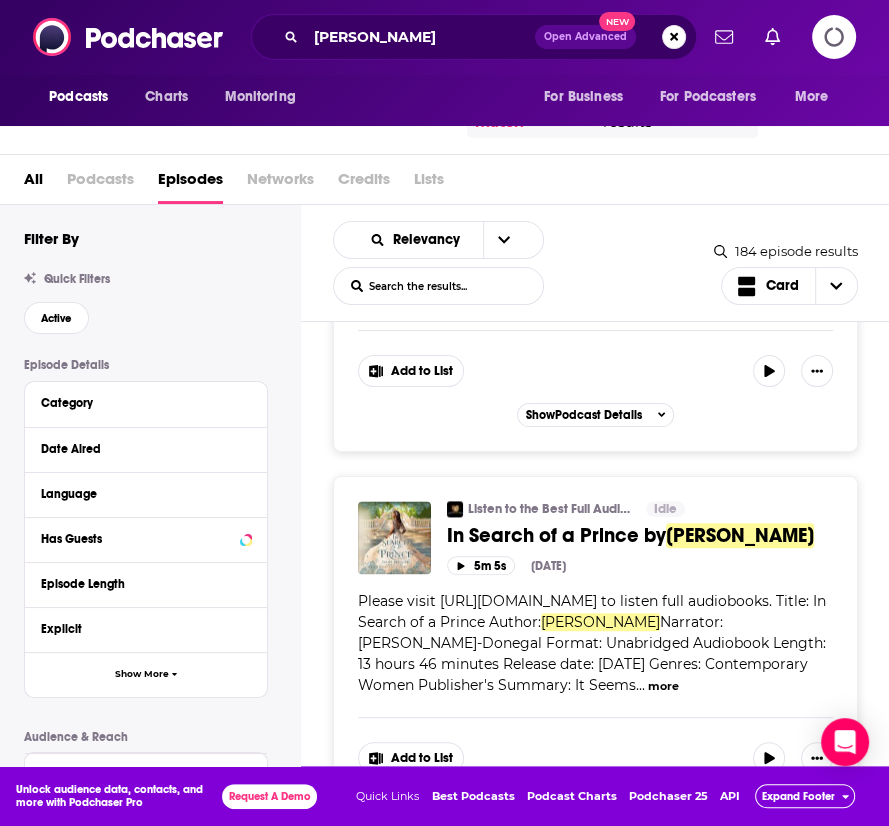scroll, scrollTop: 19527, scrollLeft: 0, axis: vertical 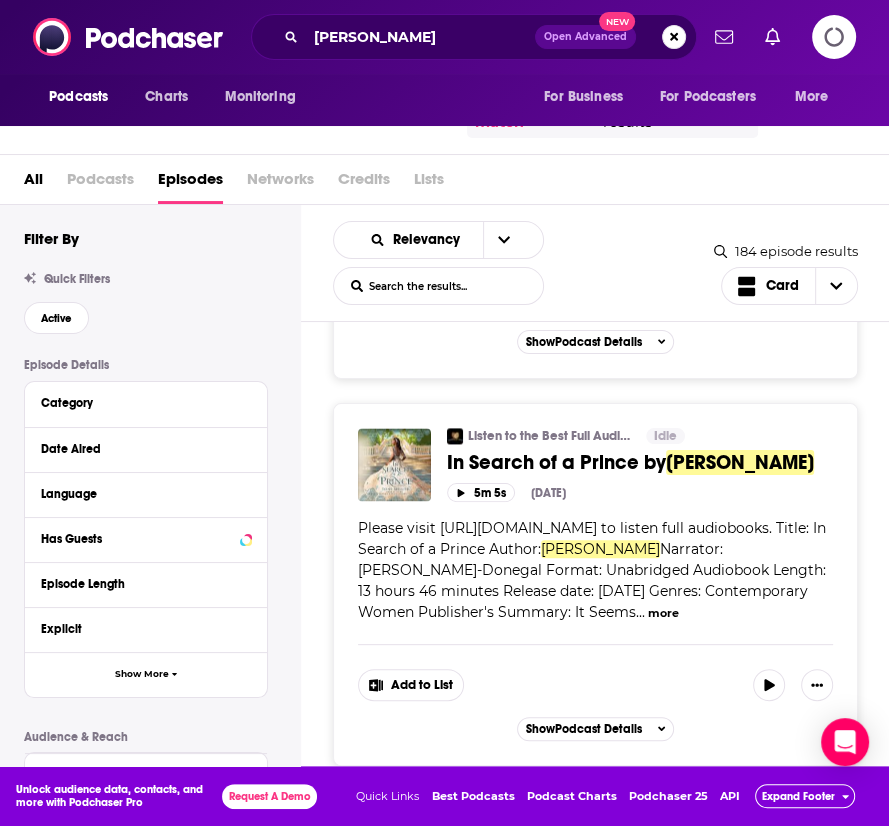 click on "Load More..." at bounding box center [596, 1734] 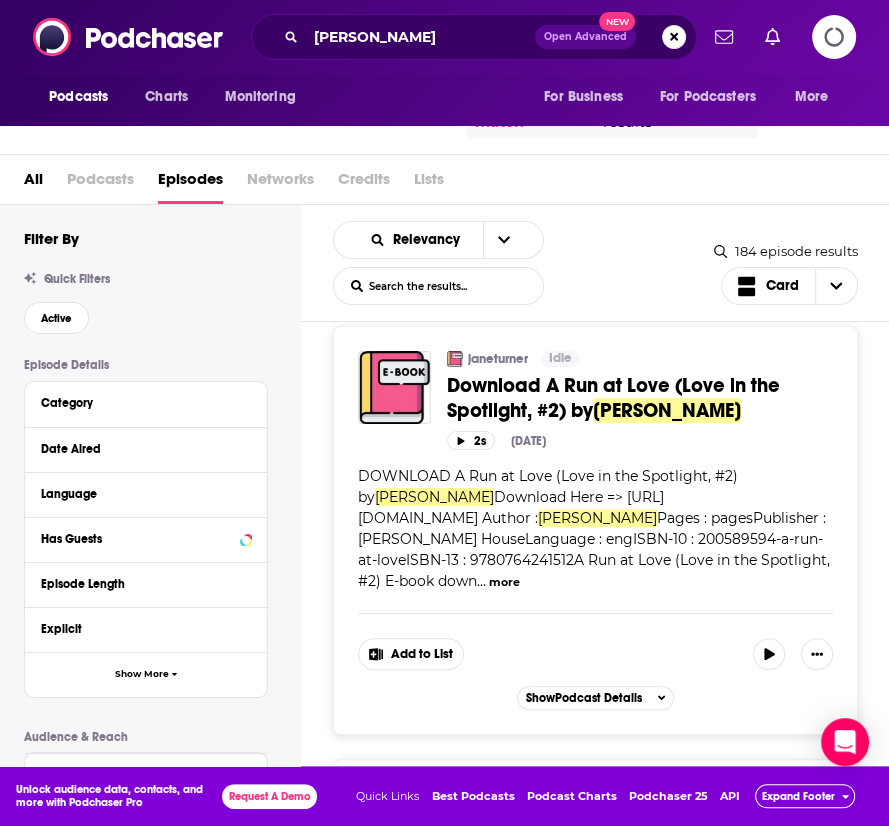 scroll, scrollTop: 22527, scrollLeft: 0, axis: vertical 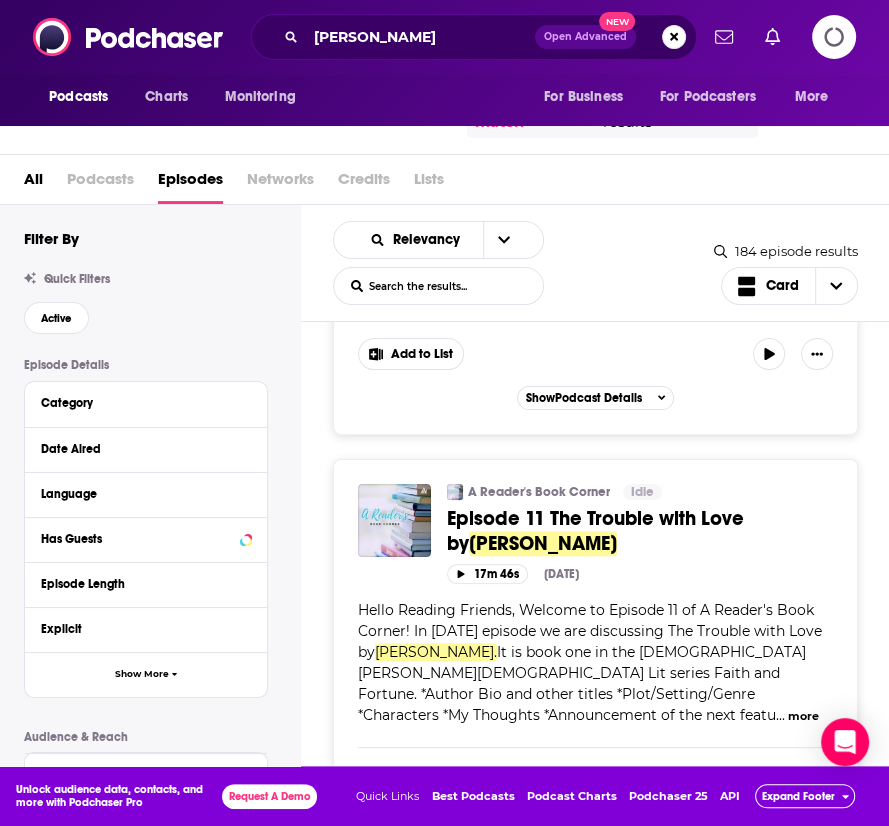 click on "Categories Business + 1 Add to List Show  Podcast Details" at bounding box center (595, 1686) 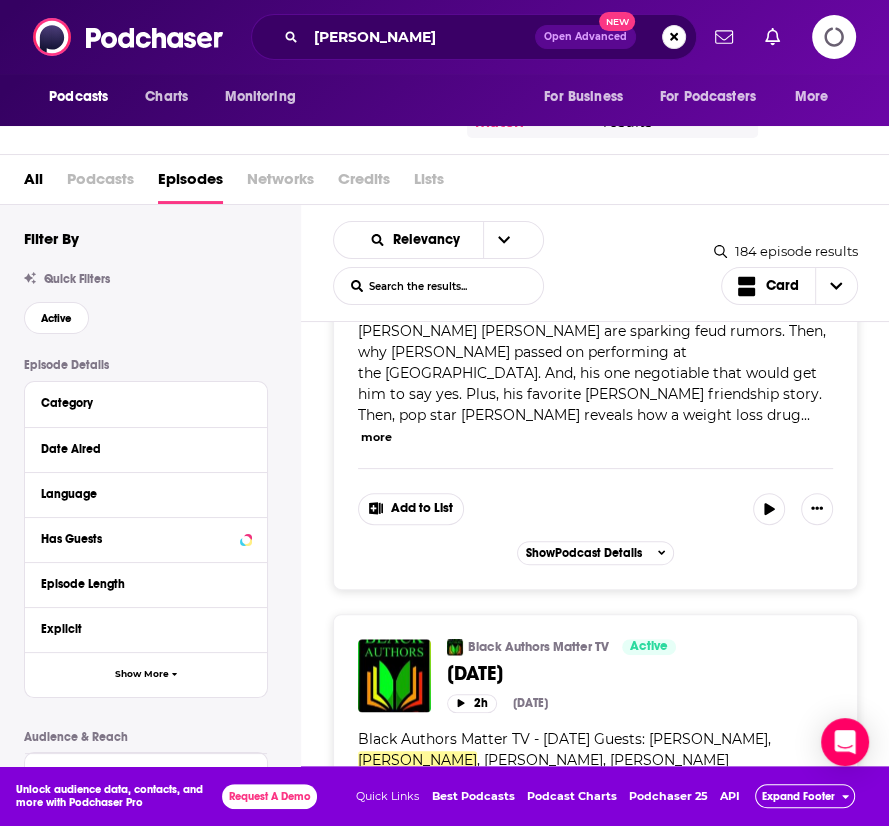 scroll, scrollTop: 27988, scrollLeft: 0, axis: vertical 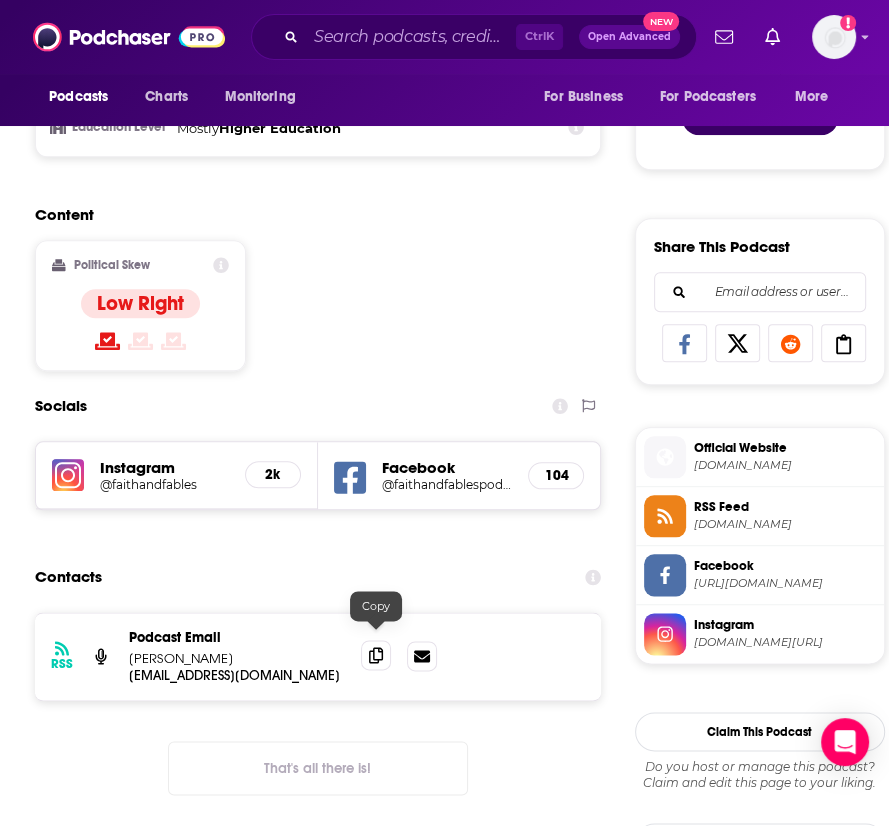 click 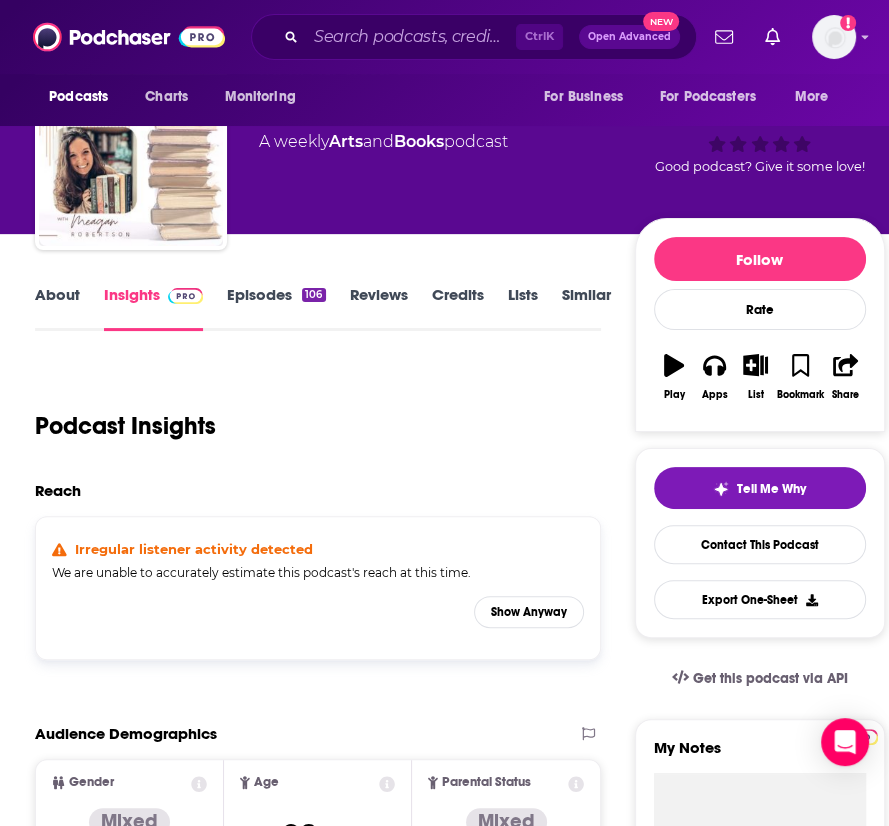 scroll, scrollTop: 0, scrollLeft: 0, axis: both 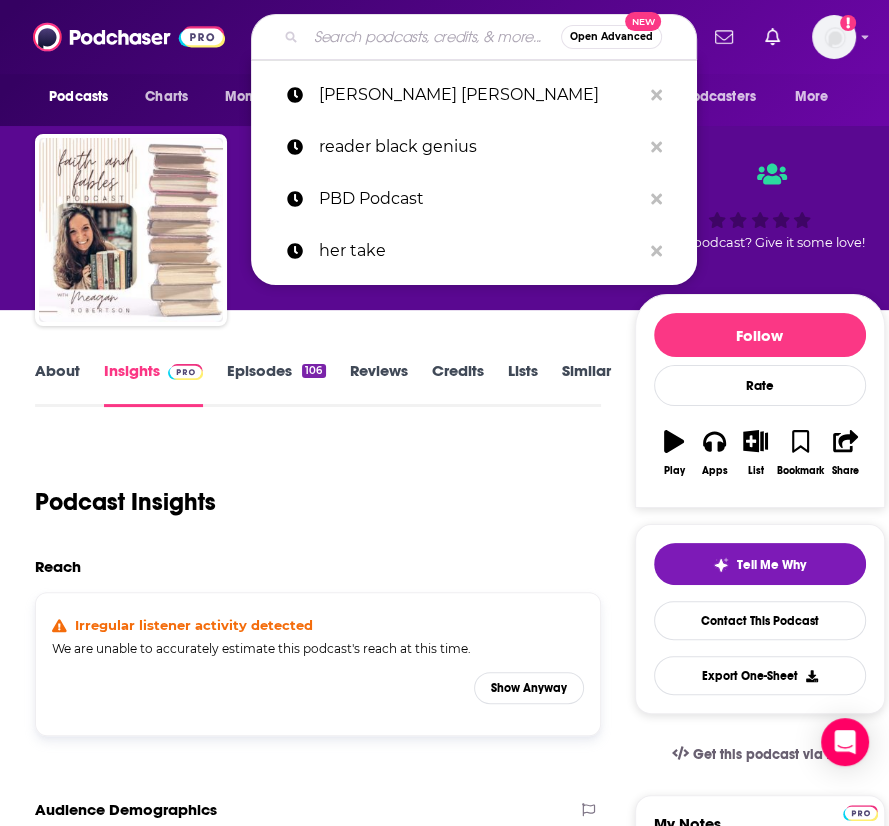click at bounding box center [433, 37] 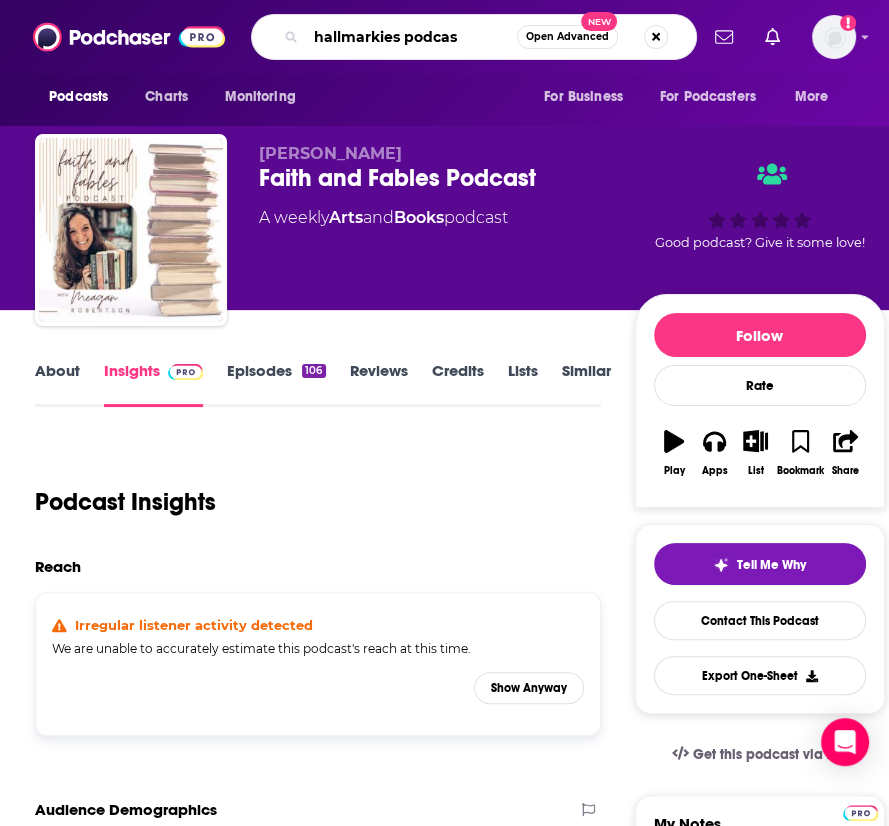 type on "hallmarkies podcast" 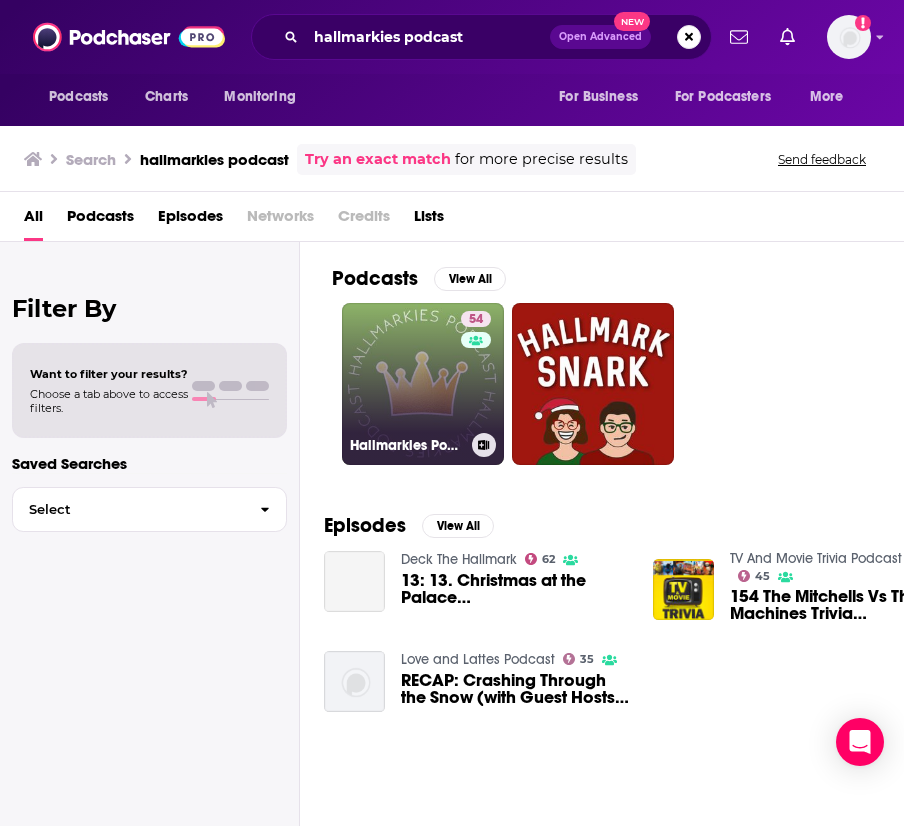 click on "54 Hallmarkies Podcast" at bounding box center [423, 384] 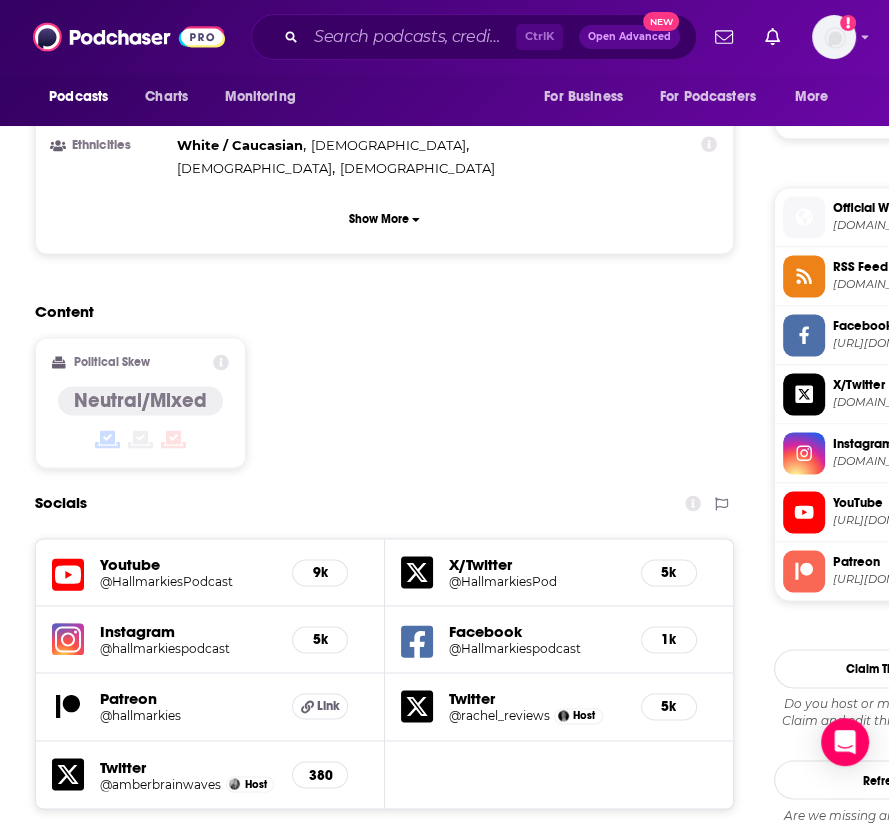 scroll, scrollTop: 1900, scrollLeft: 0, axis: vertical 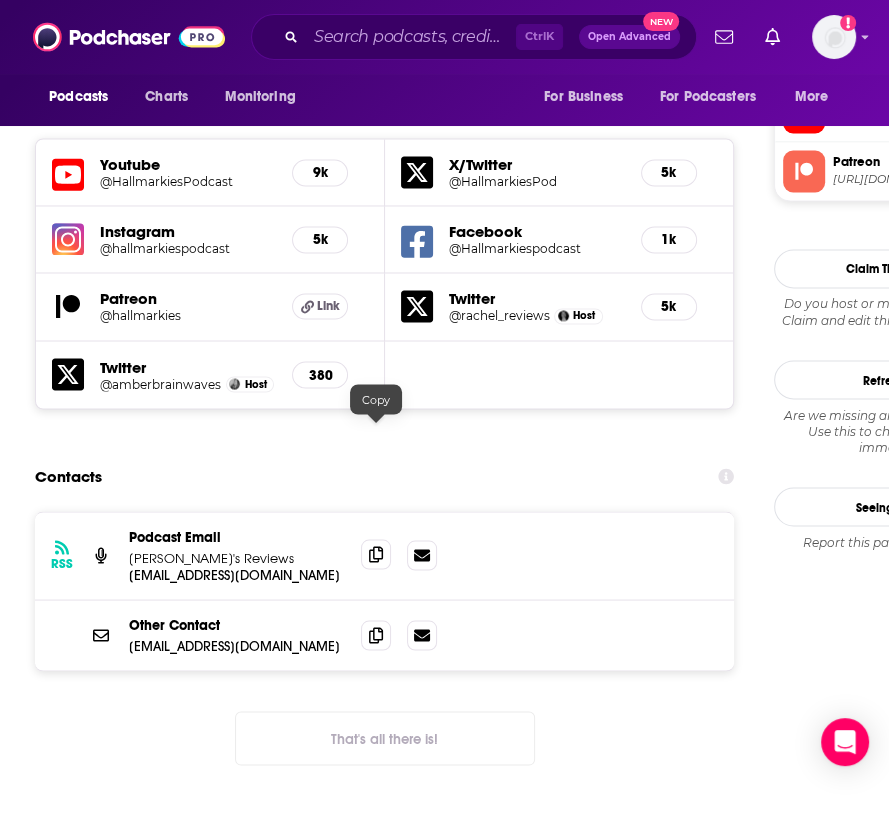 click 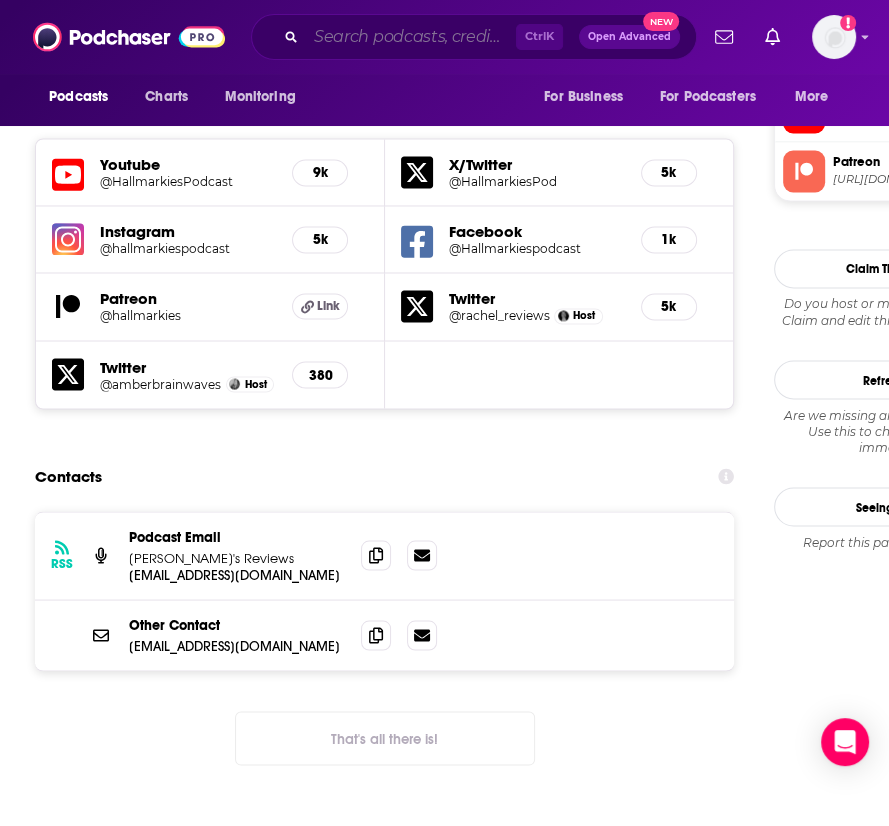 click at bounding box center [411, 37] 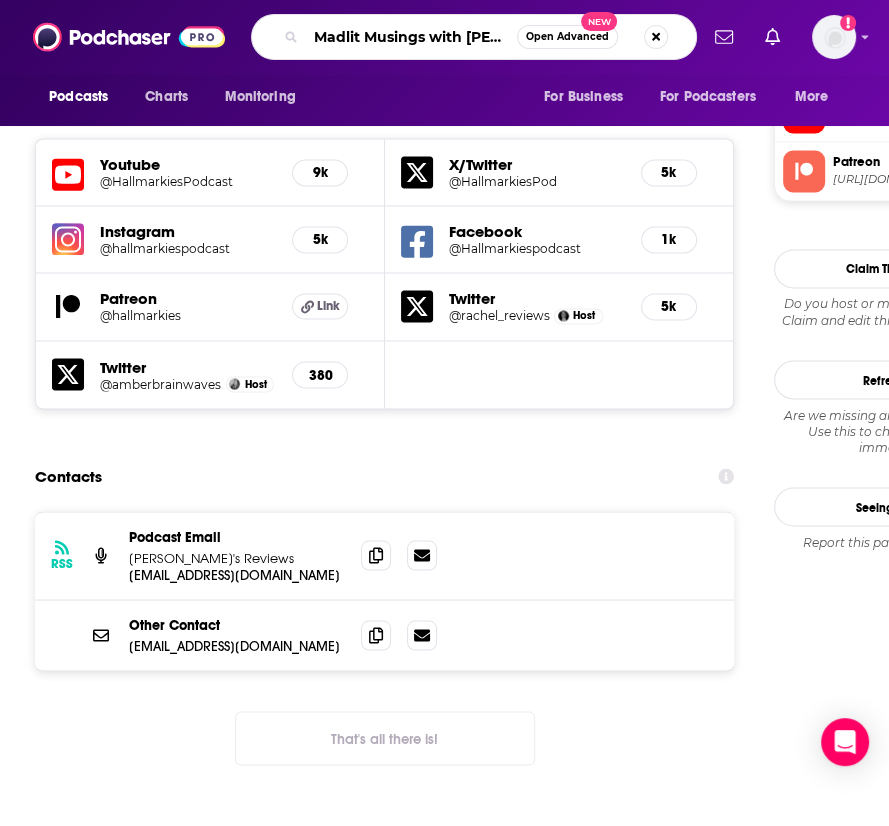 type on "Madlit Musings with Jamie" 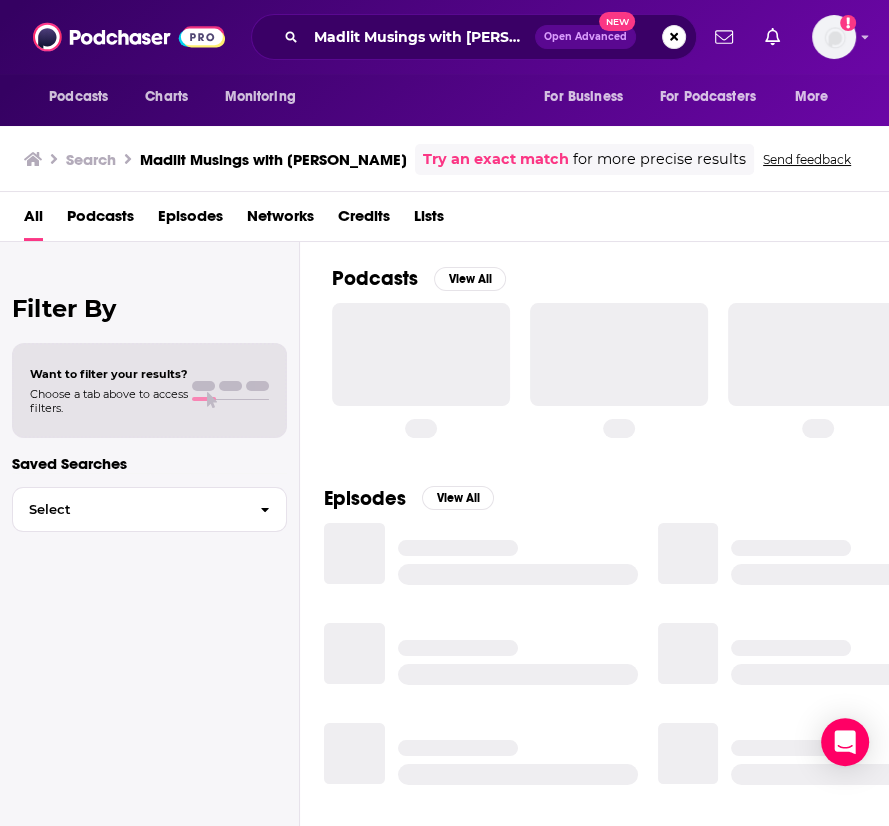 scroll, scrollTop: 0, scrollLeft: 0, axis: both 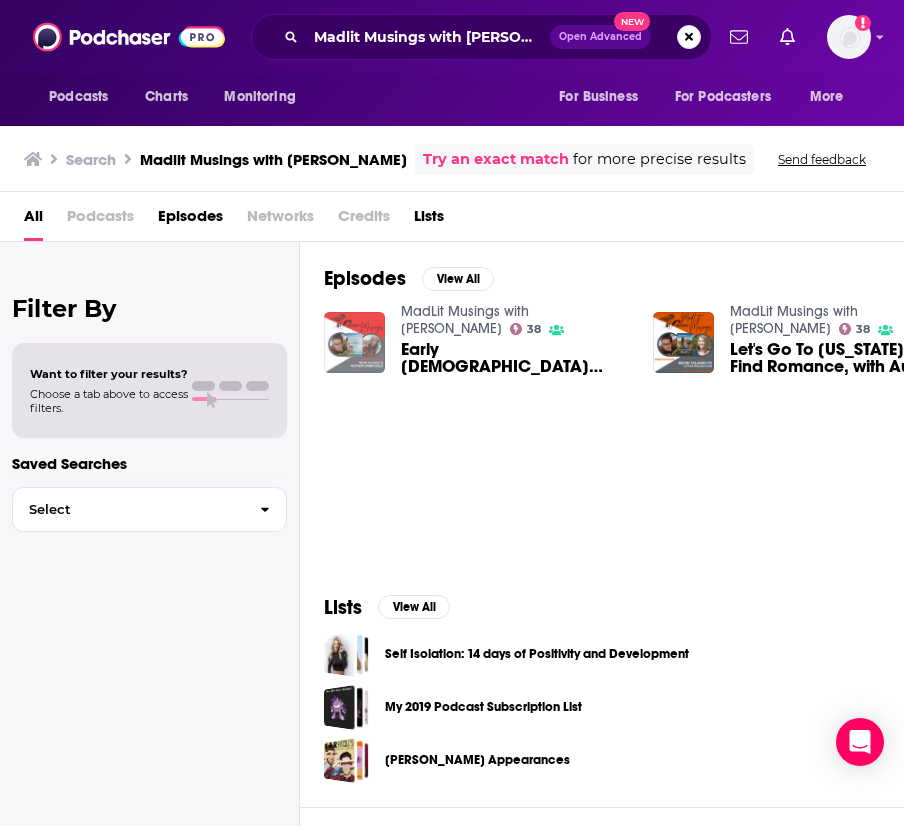 click at bounding box center (354, 342) 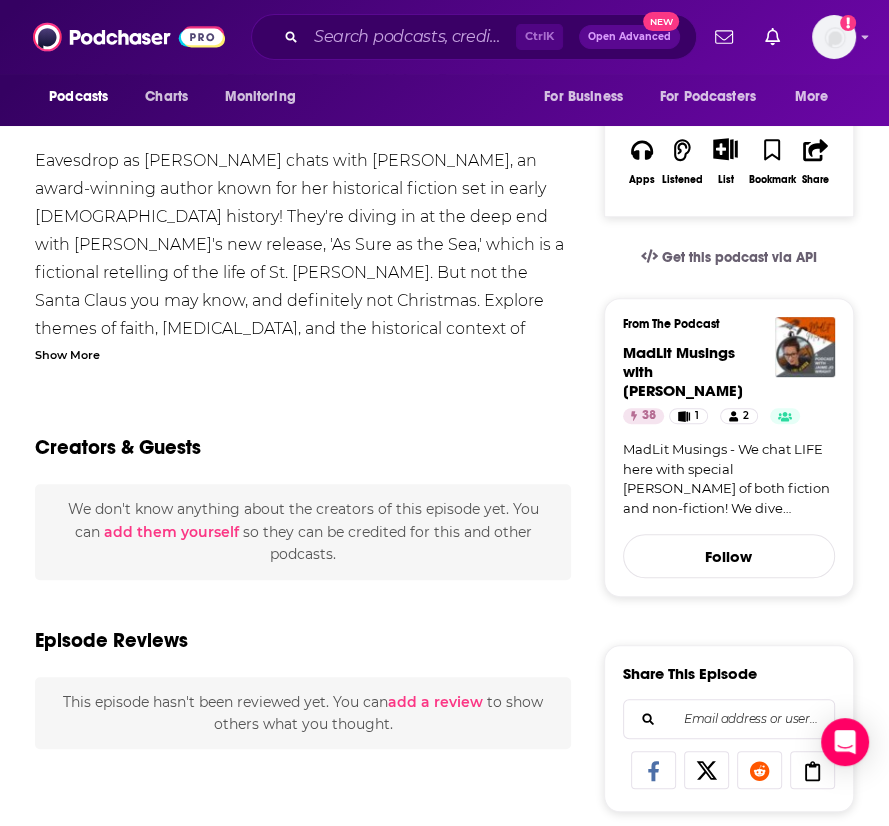 scroll, scrollTop: 240, scrollLeft: 0, axis: vertical 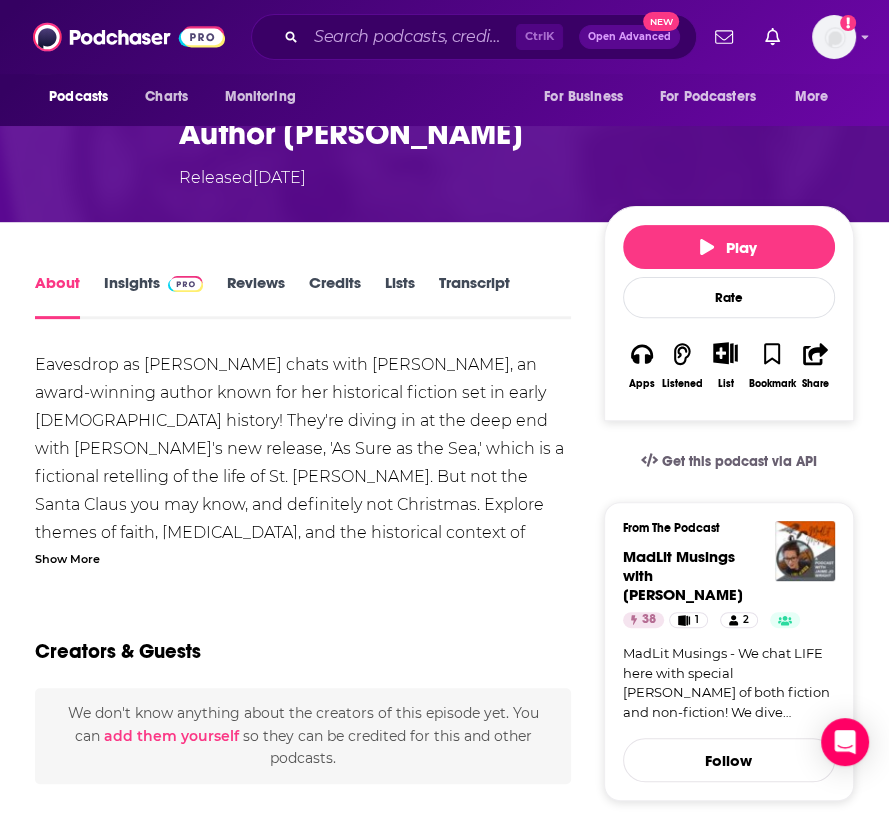 click on "About Insights Reviews Credits Lists Transcript Eavesdrop as Jaime Jo Wright chats with Jamie Ogle, an award-winning author known for her historical fiction set in early church history! They're diving in at the deep end with Jamie's new release, 'As Sure as the Sea,' which is a fictional retelling of the life of St. Nicholas. But not the Santa Claus you may know, and definitely not Christmas. Explore themes of faith, persecution, and the historical context of Nicholas's life. The conversation delves into the significance of the early church, the cultural backdrop of the Roman Empire, and the personal reflections that arise from researching such profound topics.
Hear more at  youtube.com/@madlitmusings Show More Creators & Guests We don't know anything about the creators of this episode yet . You can   add them yourself   so they can be credited for this and other podcasts. Episode Reviews This episode hasn't been reviewed yet. You can  add a review   to show others what you thought.   Play Rate Apps Listened" at bounding box center (444, 1144) 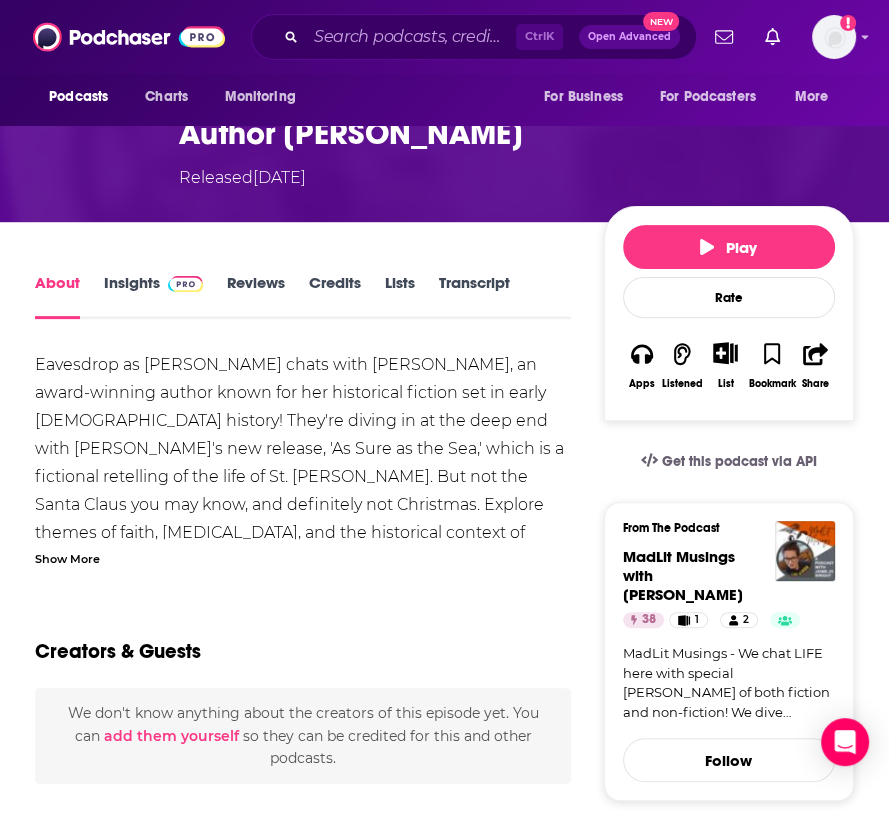 scroll, scrollTop: 0, scrollLeft: 0, axis: both 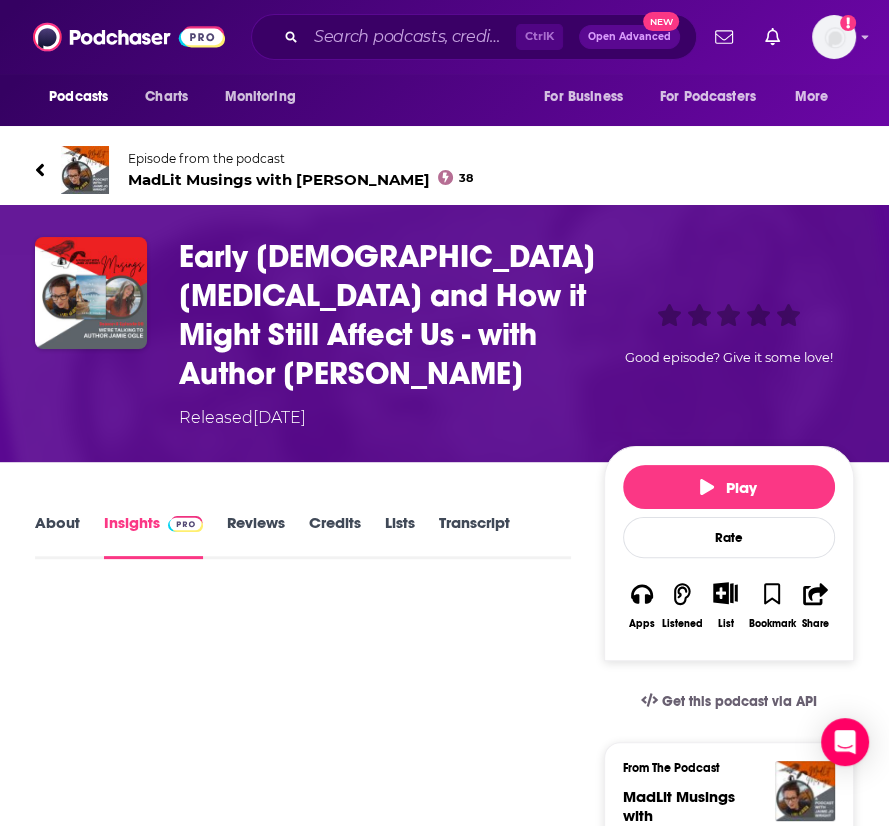 click on "About" at bounding box center [57, 536] 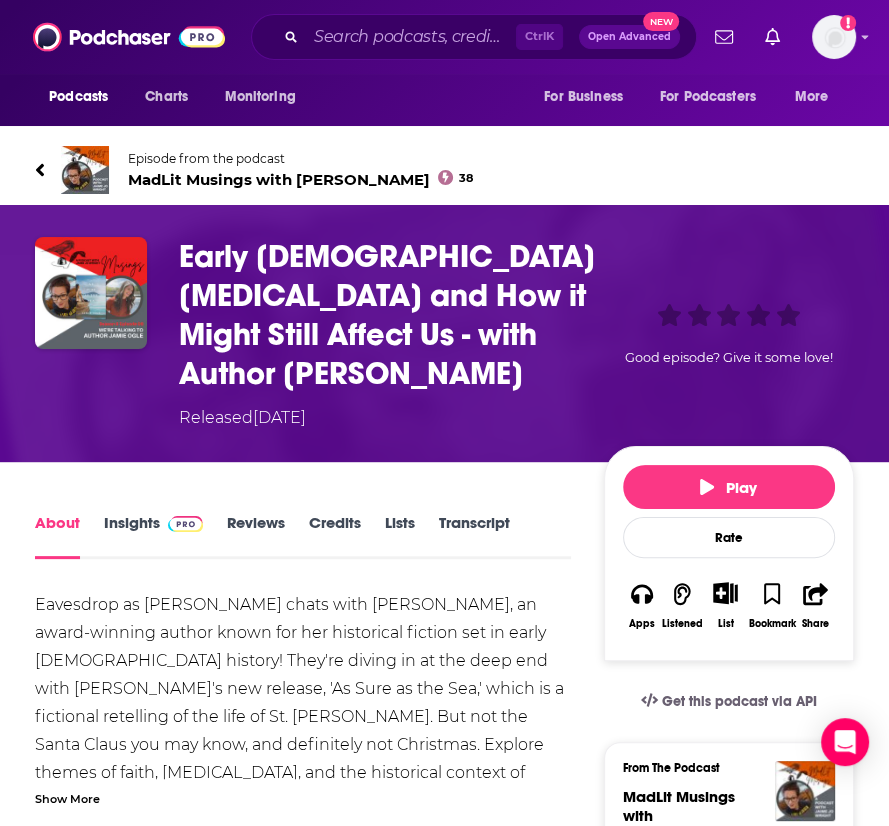 click on "Insights" at bounding box center [153, 536] 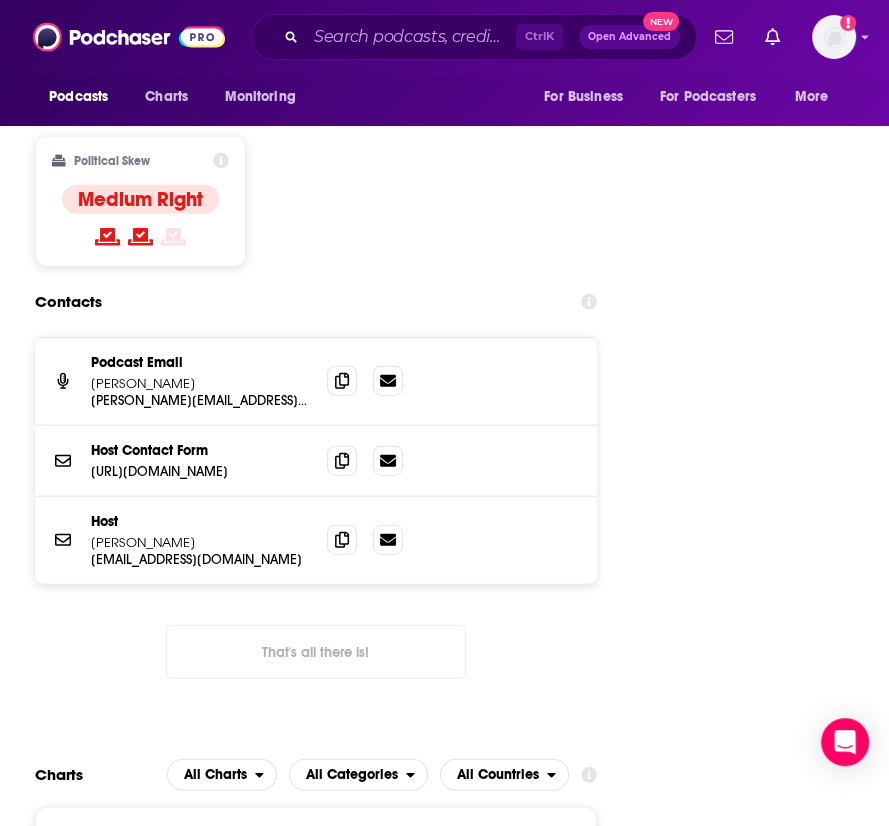 scroll, scrollTop: 2500, scrollLeft: 0, axis: vertical 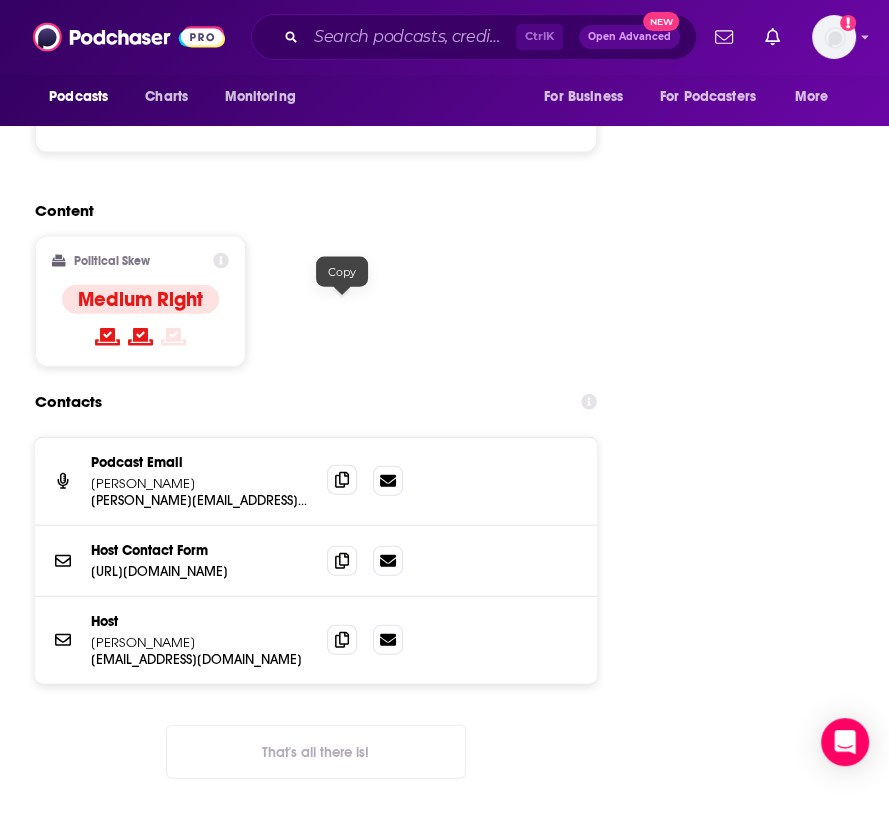 click 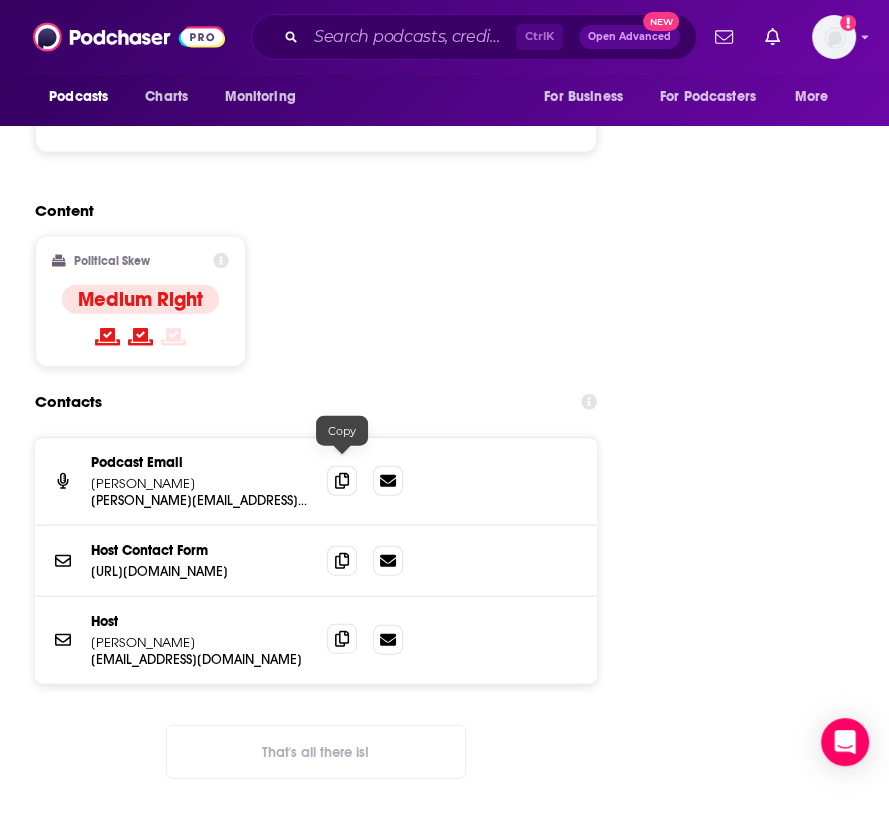 click 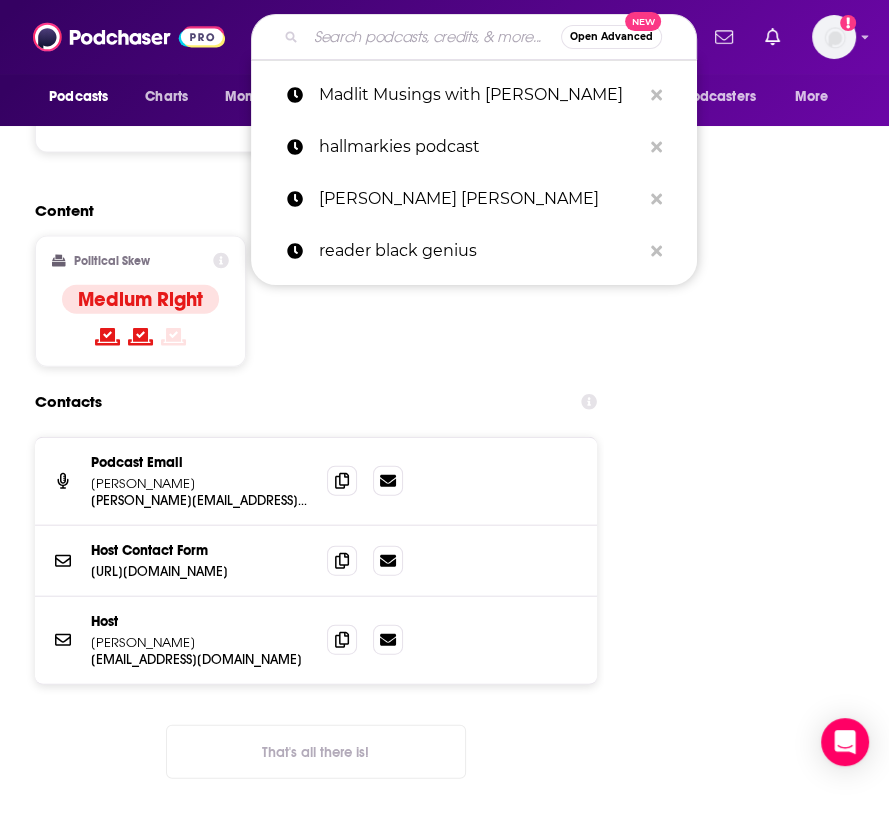 click at bounding box center (433, 37) 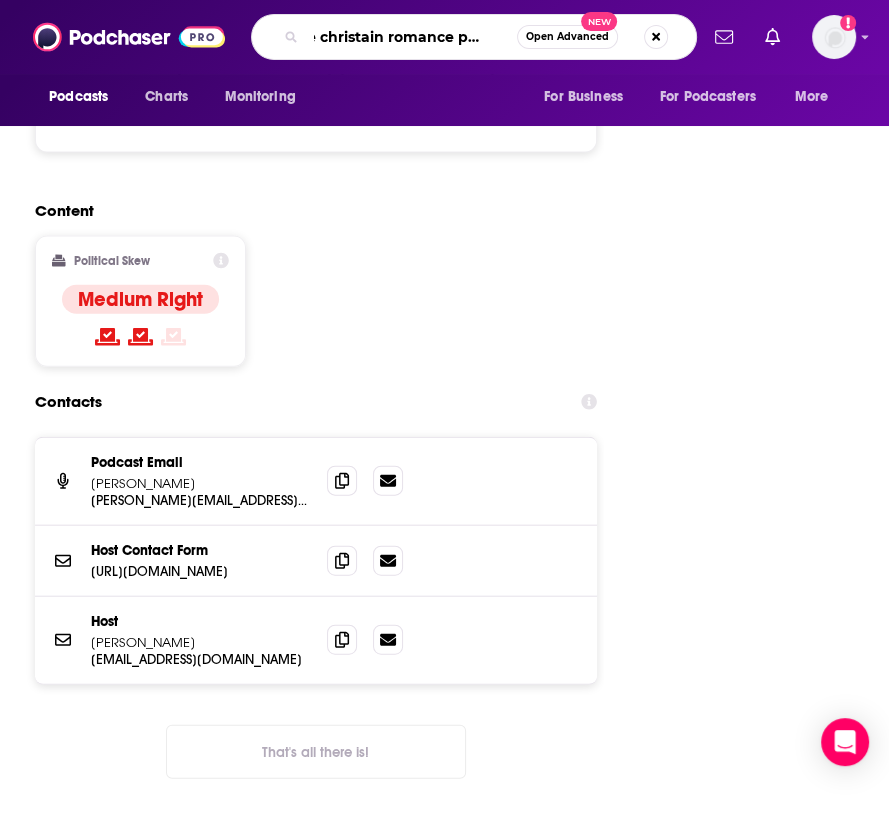 scroll, scrollTop: 0, scrollLeft: 29, axis: horizontal 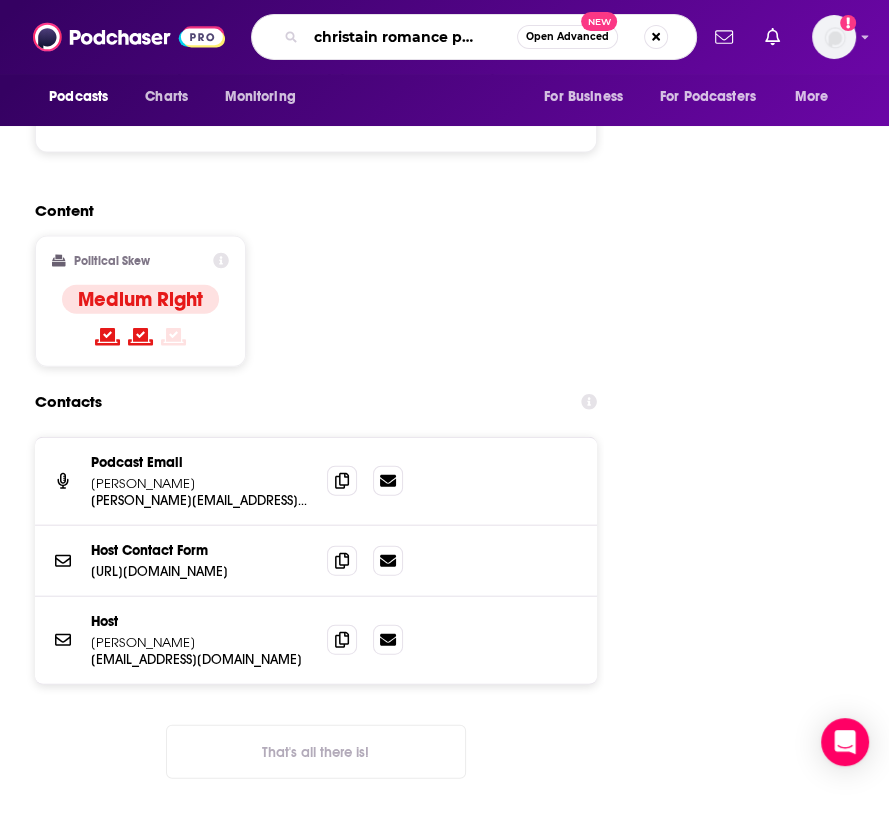 type on "the Christian romance podcast" 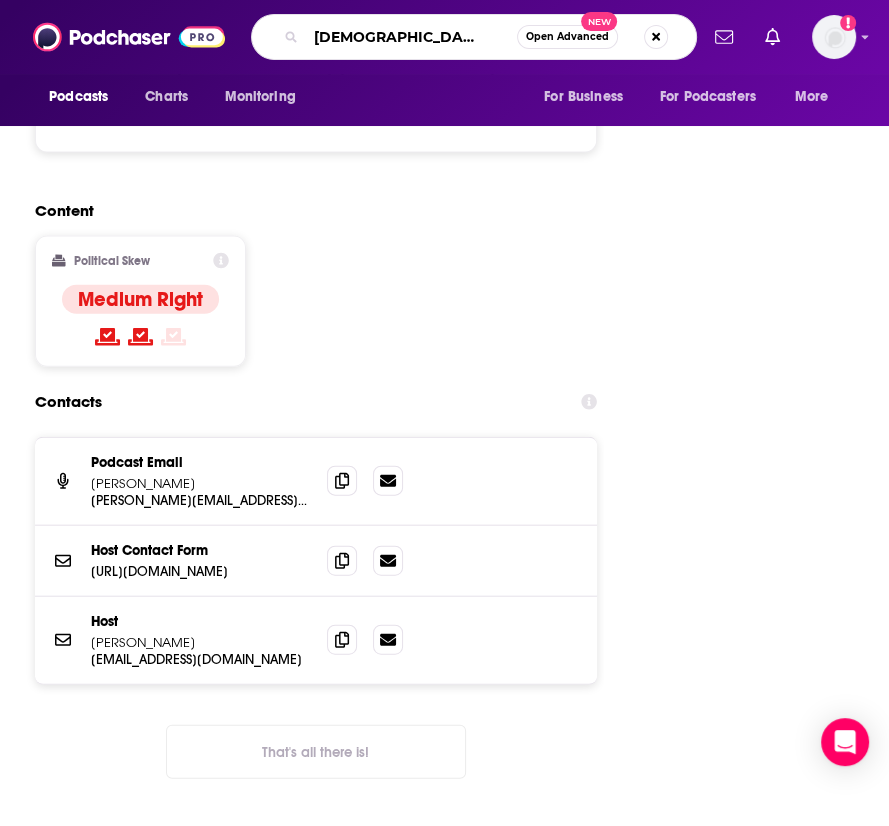 click on "the Christian romance podcast" at bounding box center (411, 37) 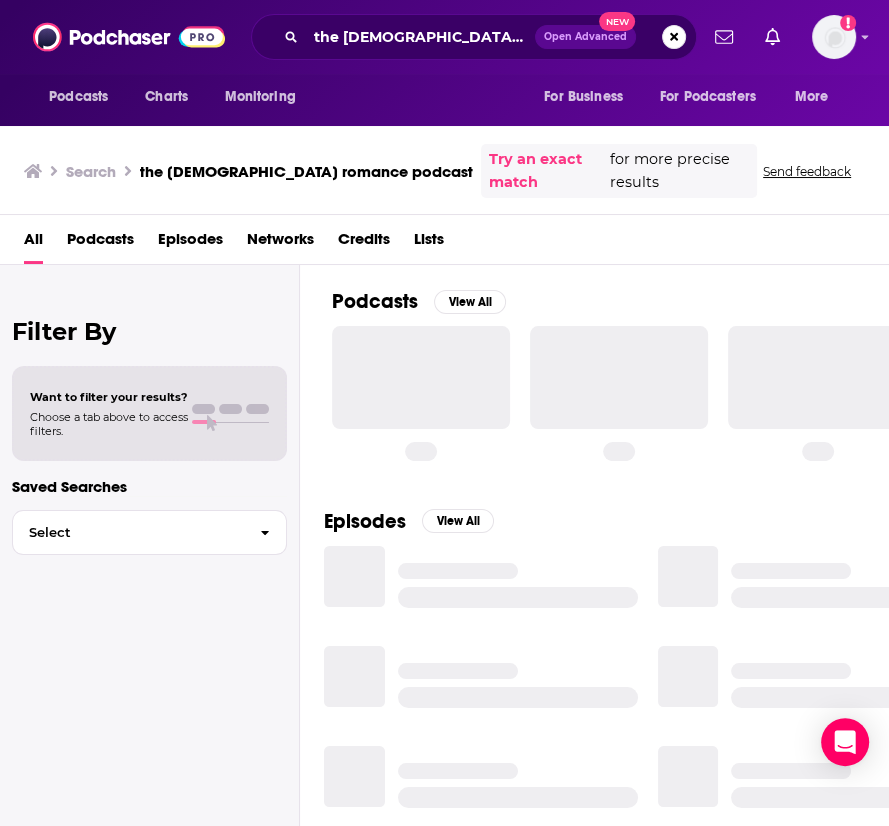scroll, scrollTop: 0, scrollLeft: 0, axis: both 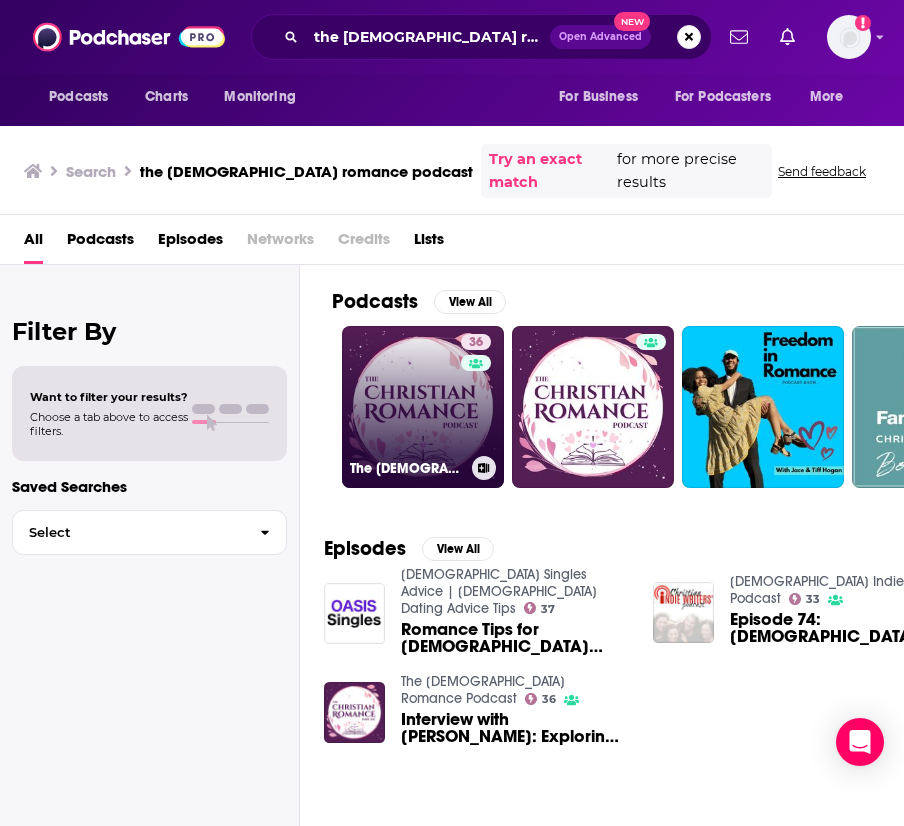 click on "36 The Christian Romance Podcast" at bounding box center (423, 407) 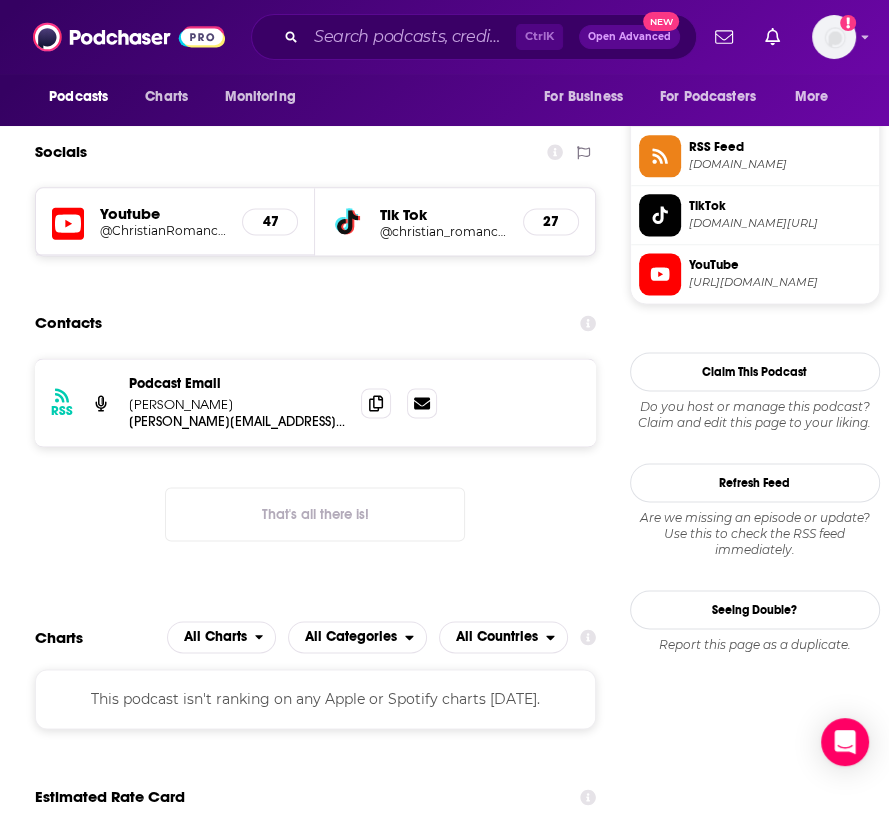 scroll, scrollTop: 1400, scrollLeft: 0, axis: vertical 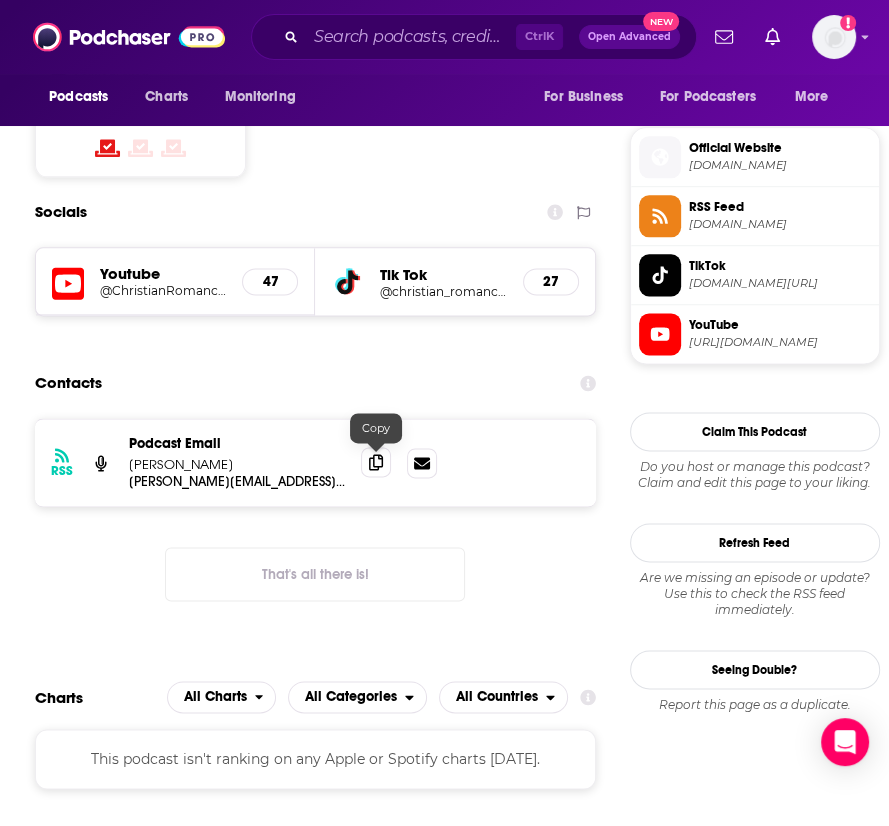 click 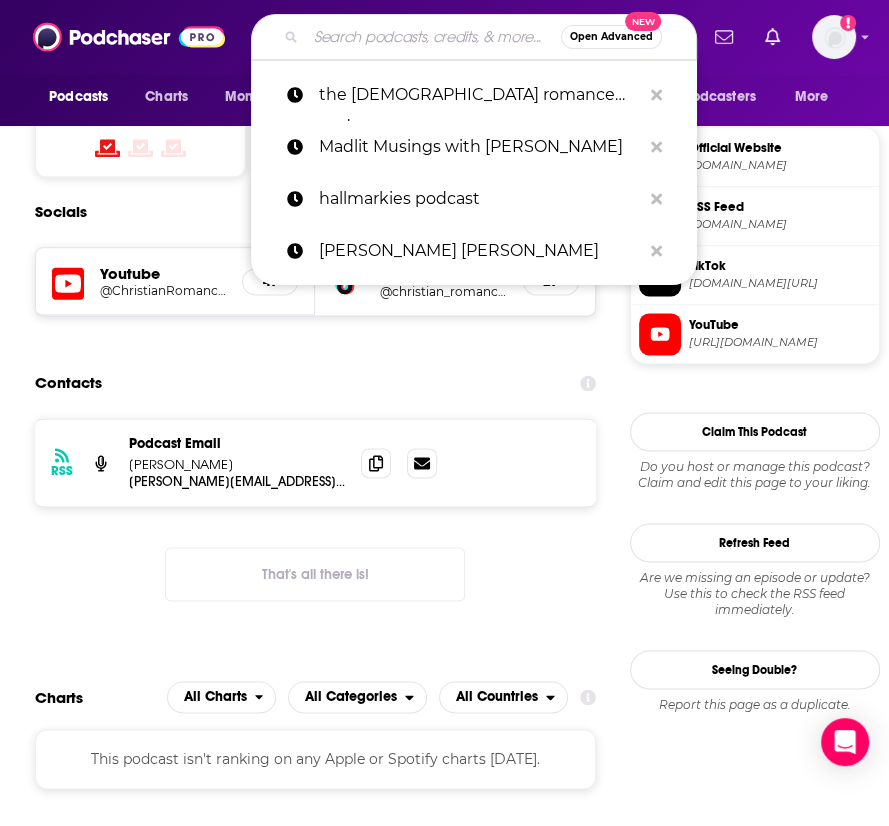 click at bounding box center [433, 37] 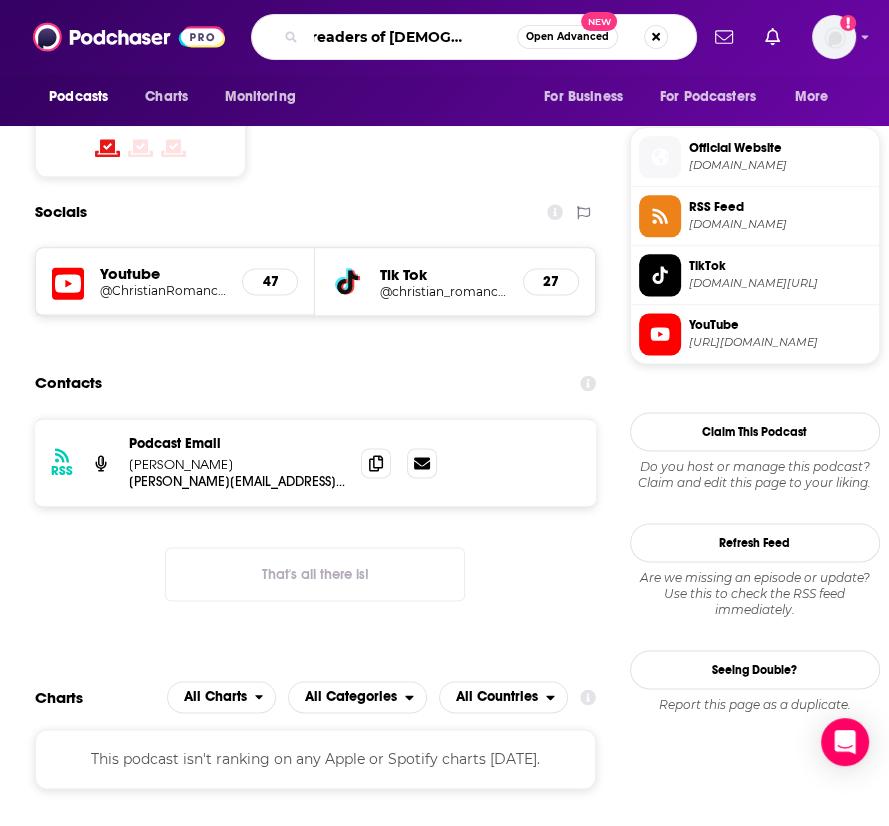 type on "avid readers of christian podcast" 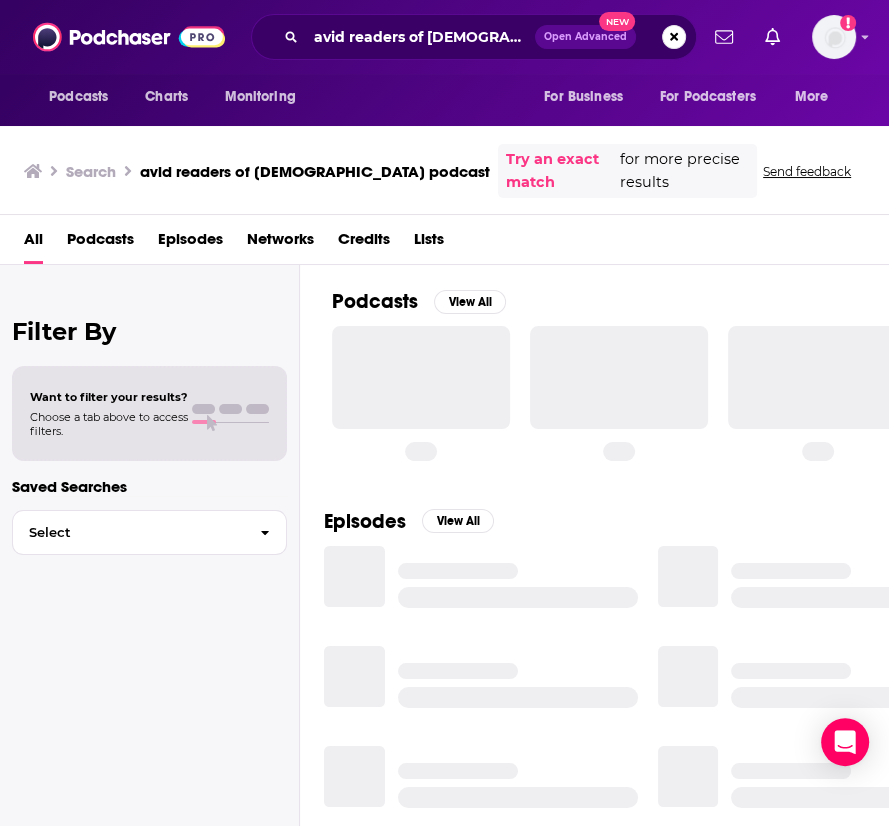 scroll, scrollTop: 0, scrollLeft: 0, axis: both 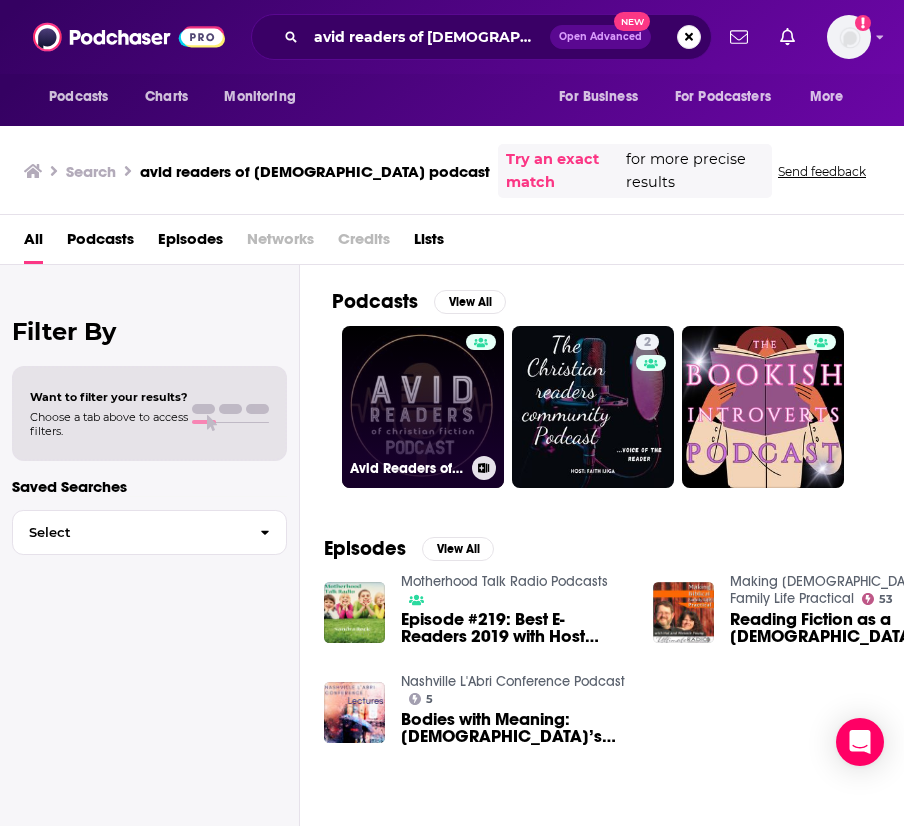 click on "Avid Readers of [DEMOGRAPHIC_DATA] Fiction Podcast" at bounding box center (423, 407) 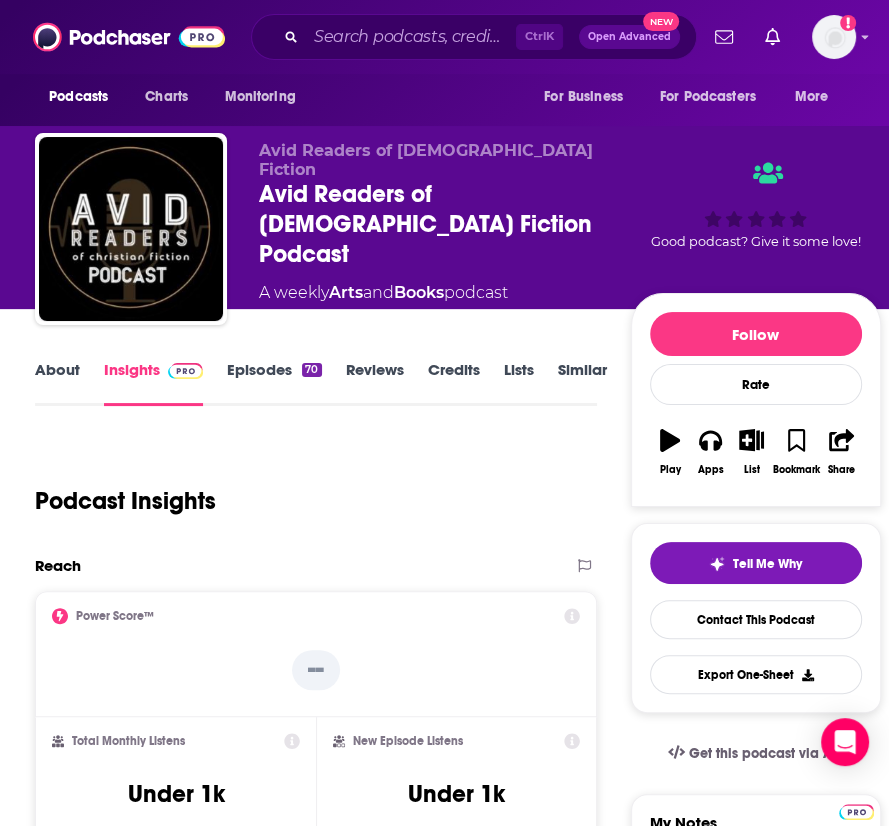 scroll, scrollTop: 0, scrollLeft: 0, axis: both 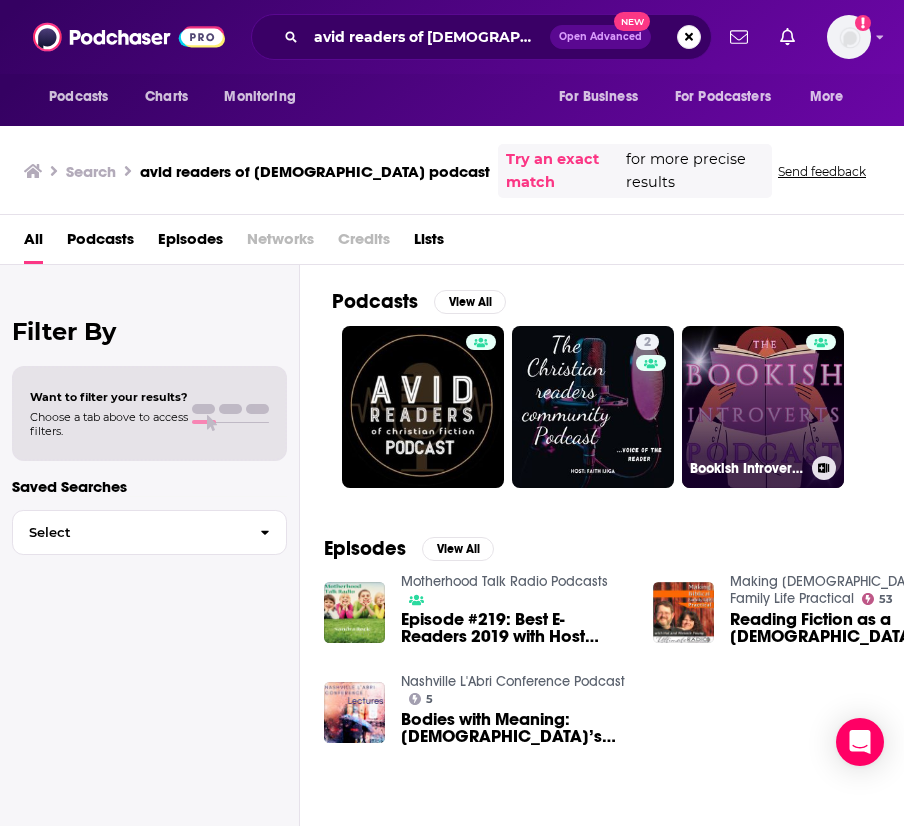click on "Bookish Introverts Podcast: Christian/Clean Fiction Book Talks" at bounding box center (763, 407) 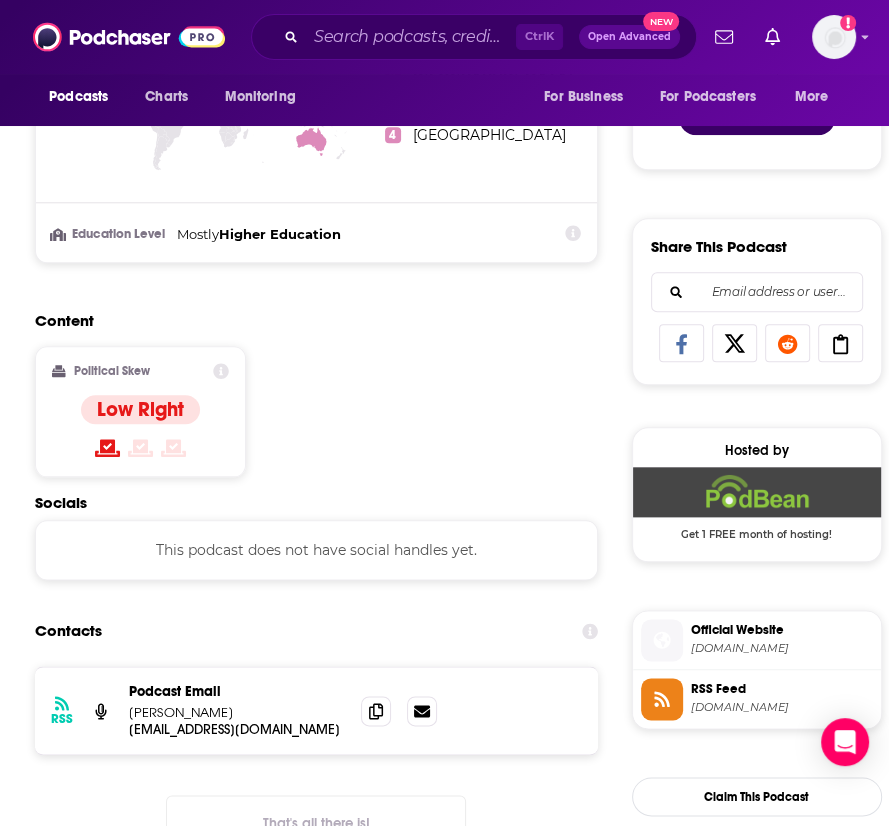 scroll, scrollTop: 1500, scrollLeft: 0, axis: vertical 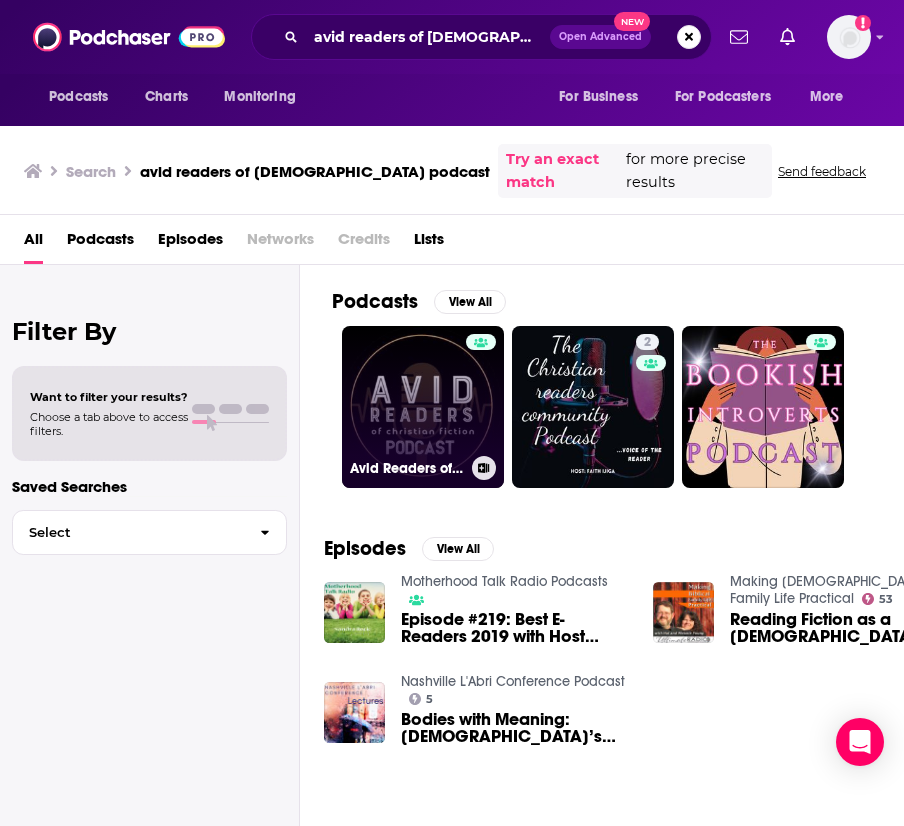 click on "Avid Readers of [DEMOGRAPHIC_DATA] Fiction Podcast" at bounding box center (423, 407) 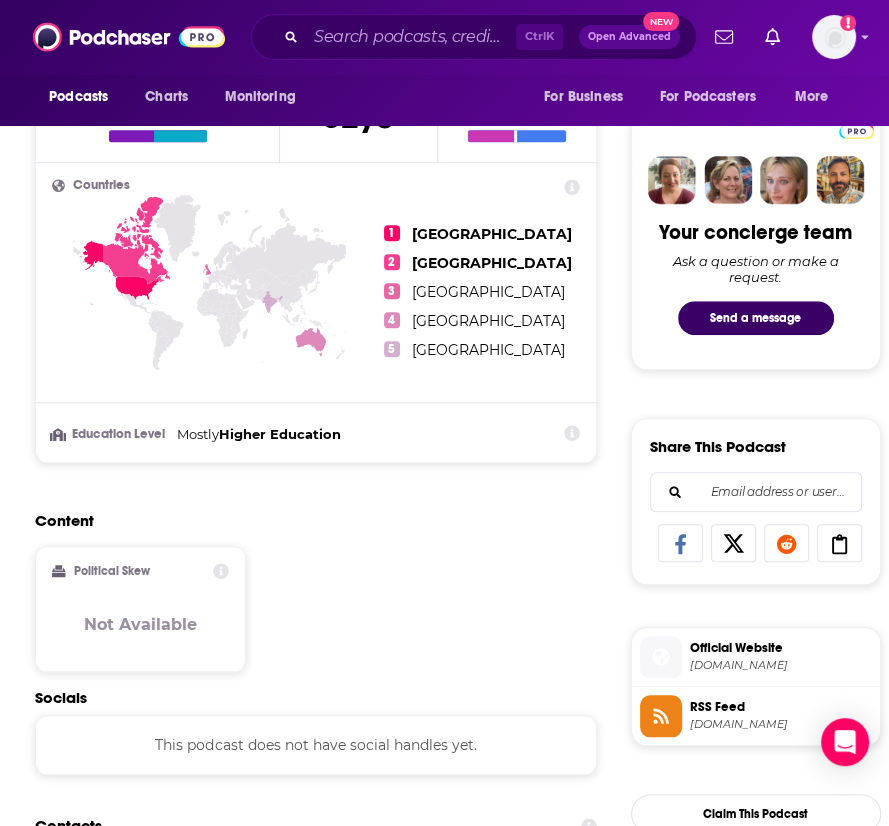 scroll, scrollTop: 1100, scrollLeft: 0, axis: vertical 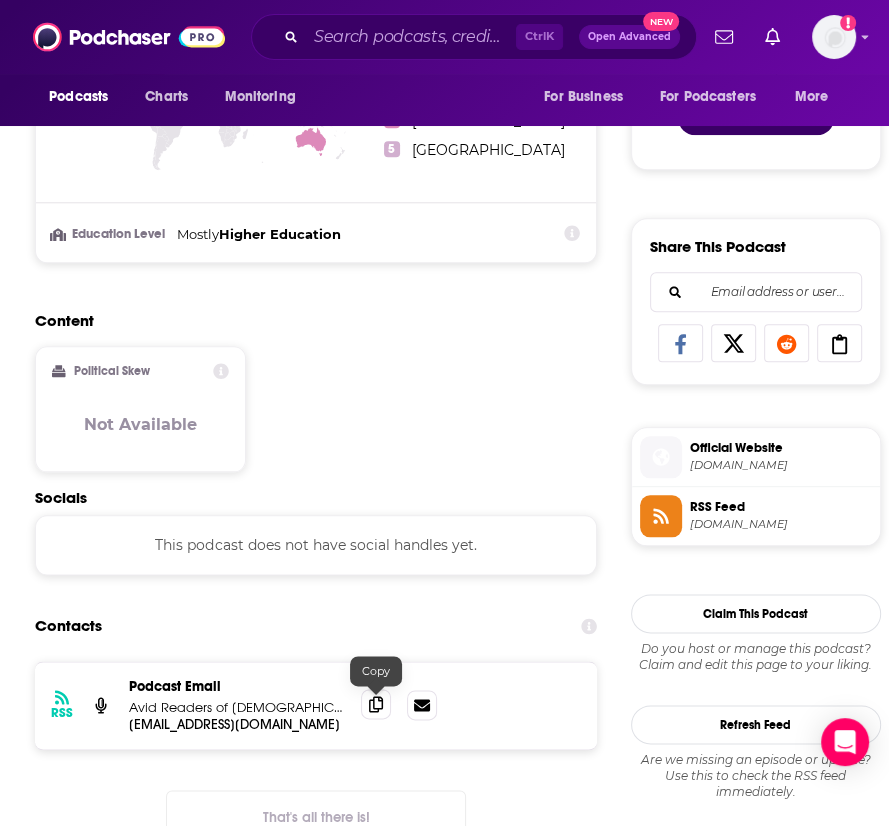 click 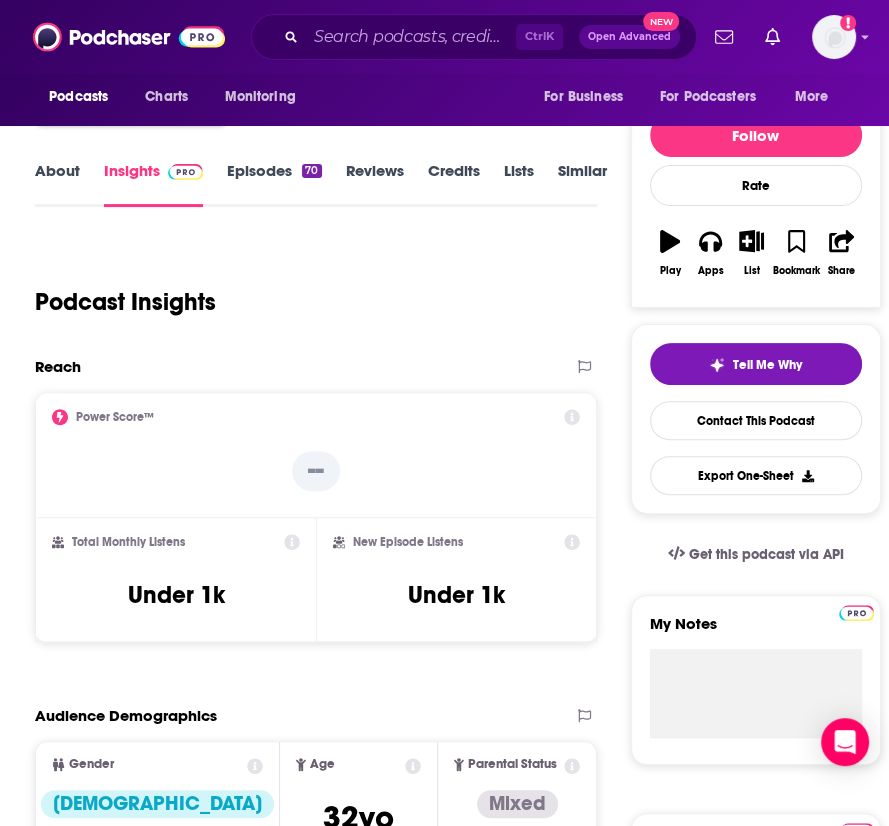 scroll, scrollTop: 0, scrollLeft: 0, axis: both 